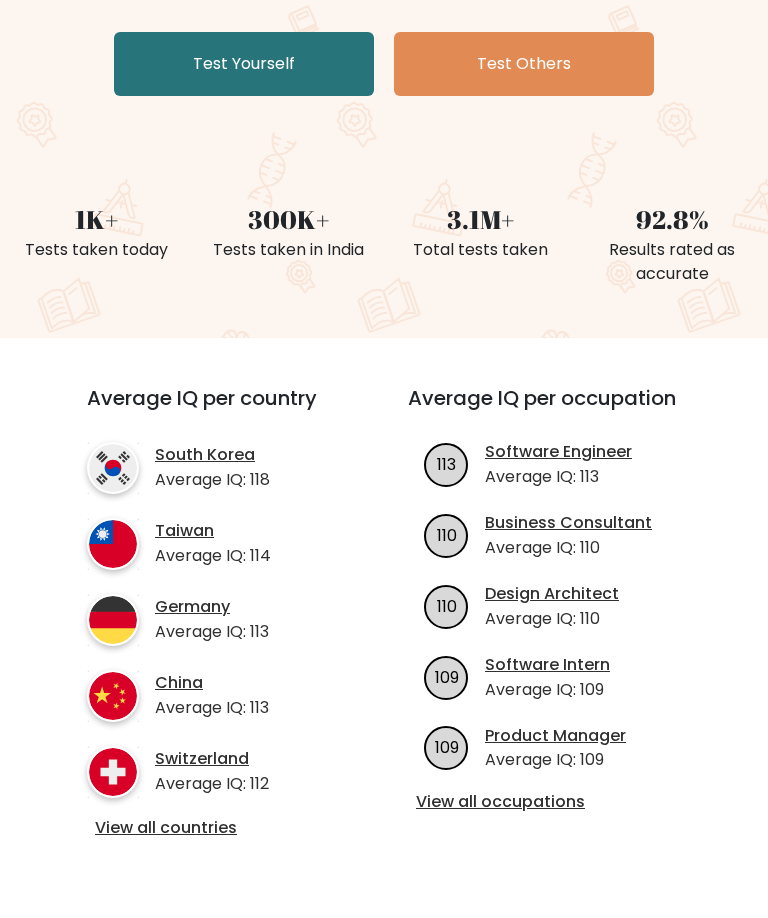 scroll, scrollTop: 378, scrollLeft: 0, axis: vertical 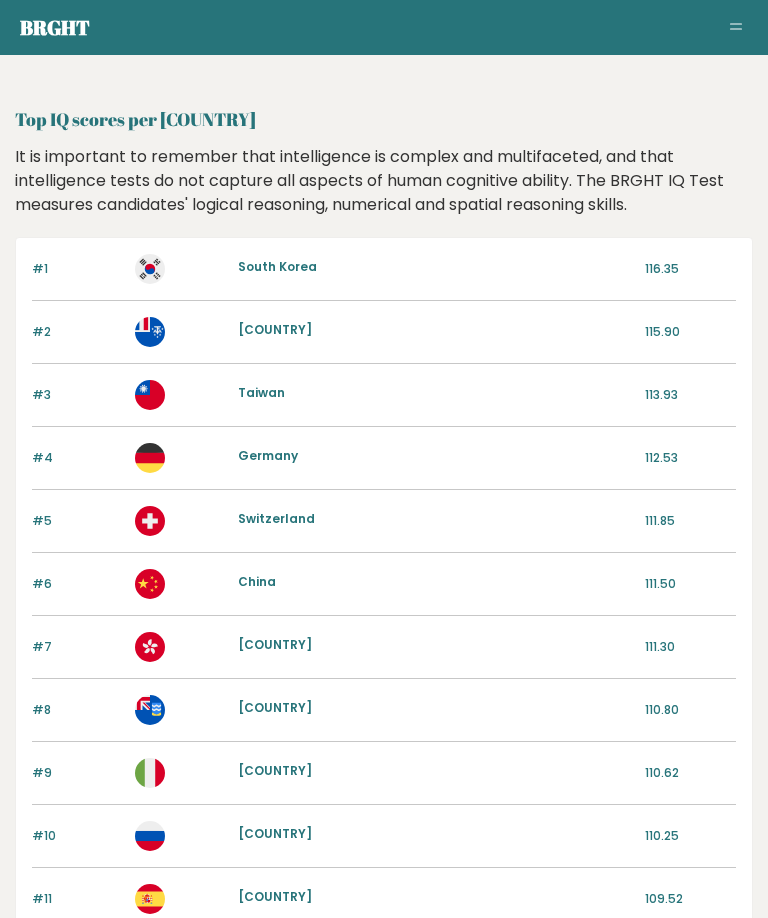 click on "Brght" at bounding box center [55, 27] 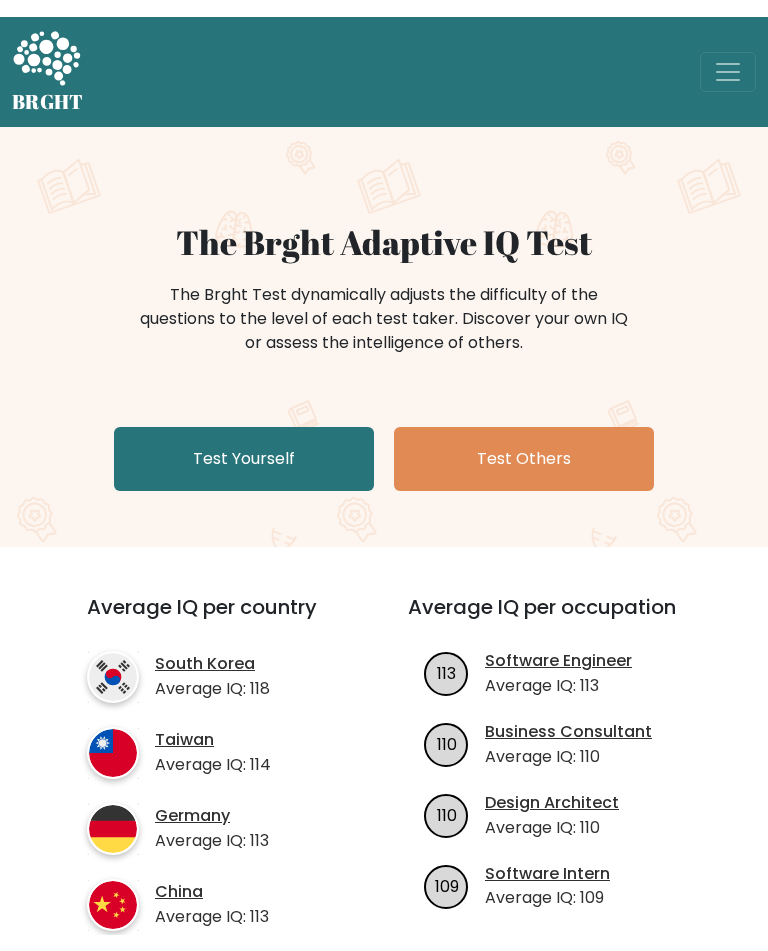 scroll, scrollTop: 0, scrollLeft: 0, axis: both 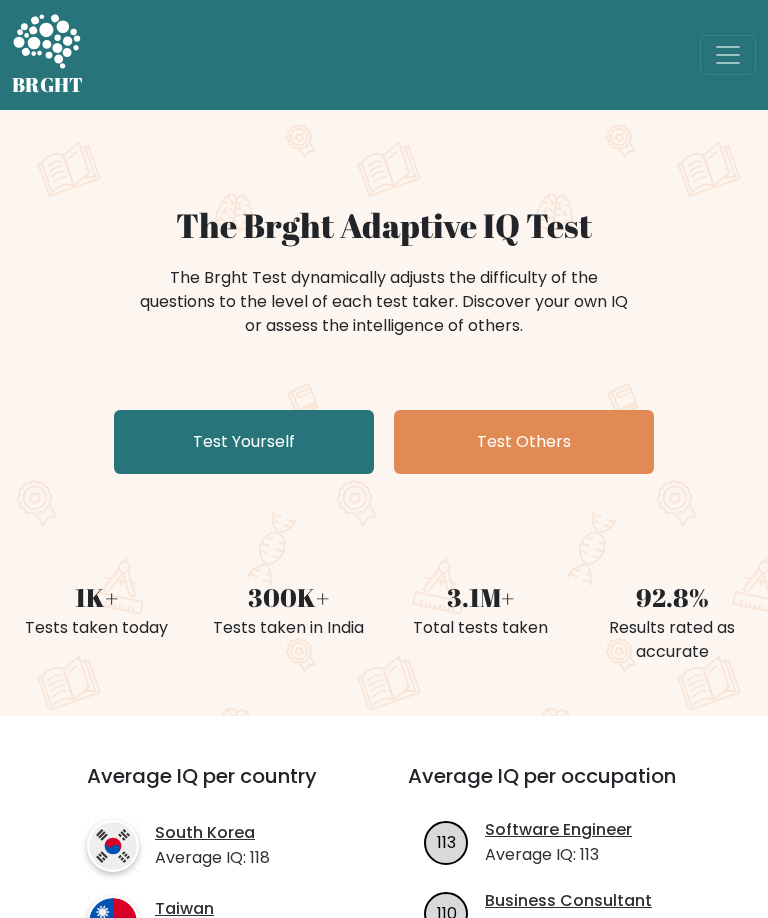 click on "Test Others" at bounding box center [524, 442] 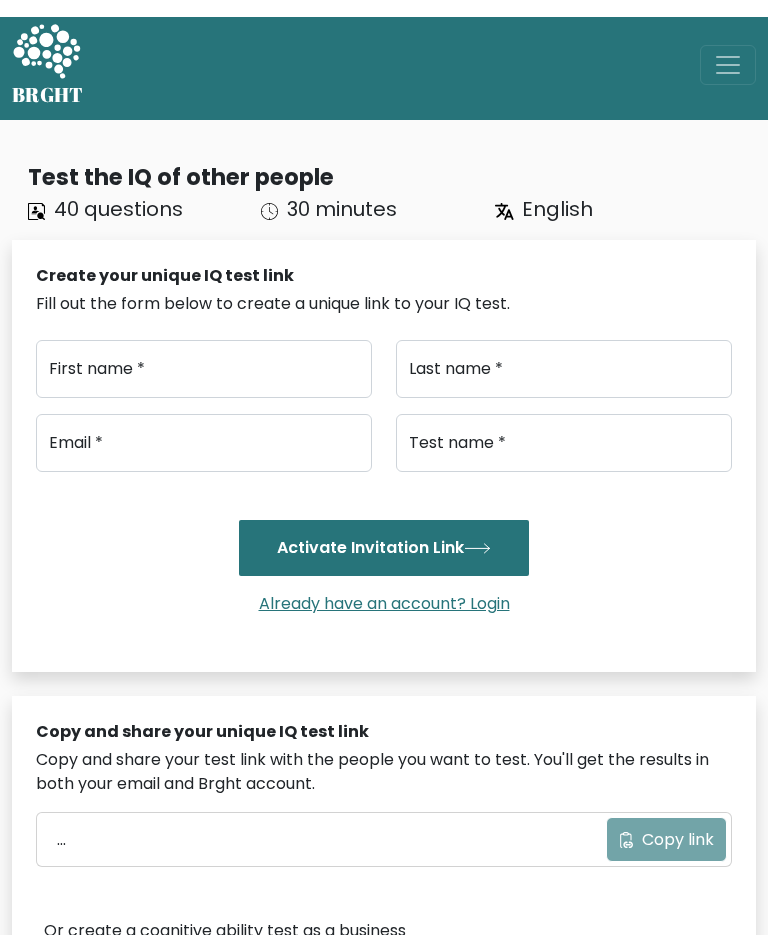 scroll, scrollTop: 0, scrollLeft: 0, axis: both 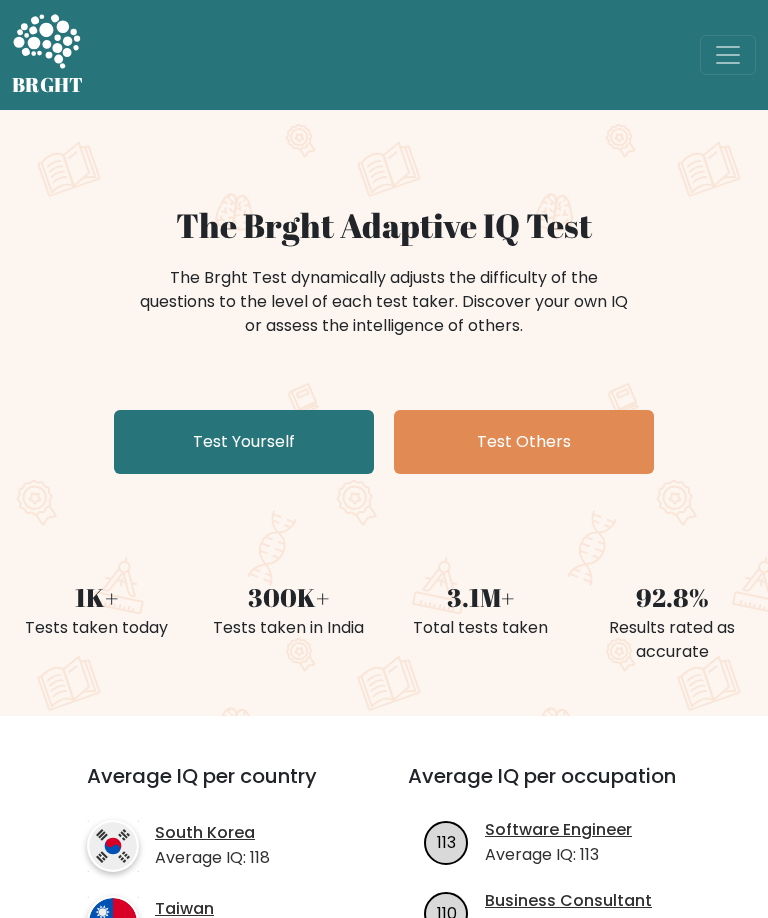 click on "Test Yourself" at bounding box center (244, 442) 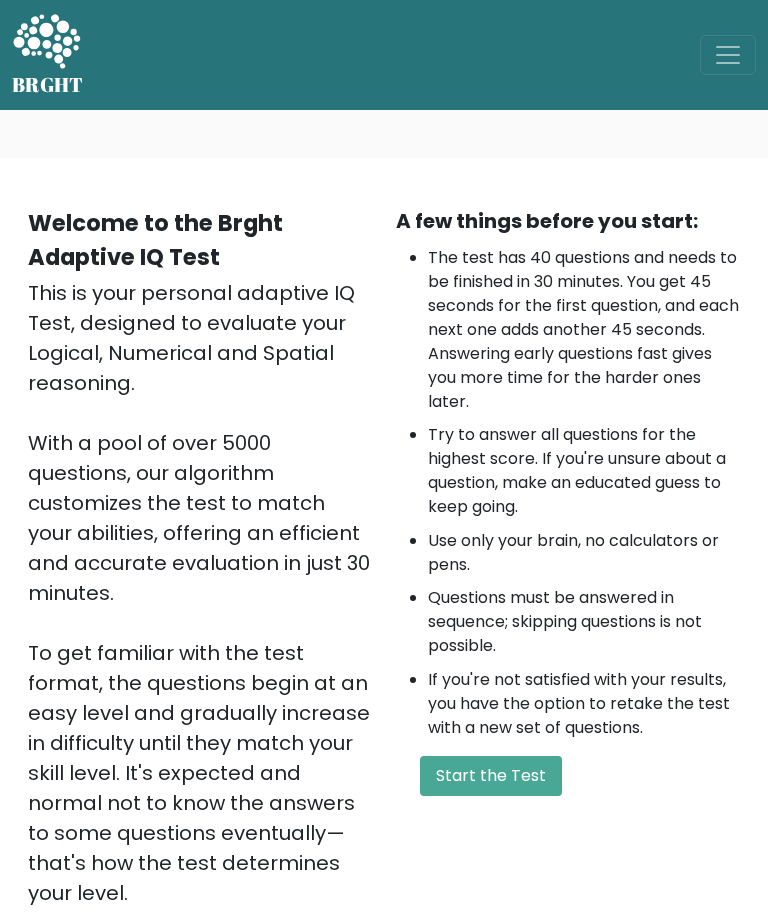 scroll, scrollTop: 0, scrollLeft: 0, axis: both 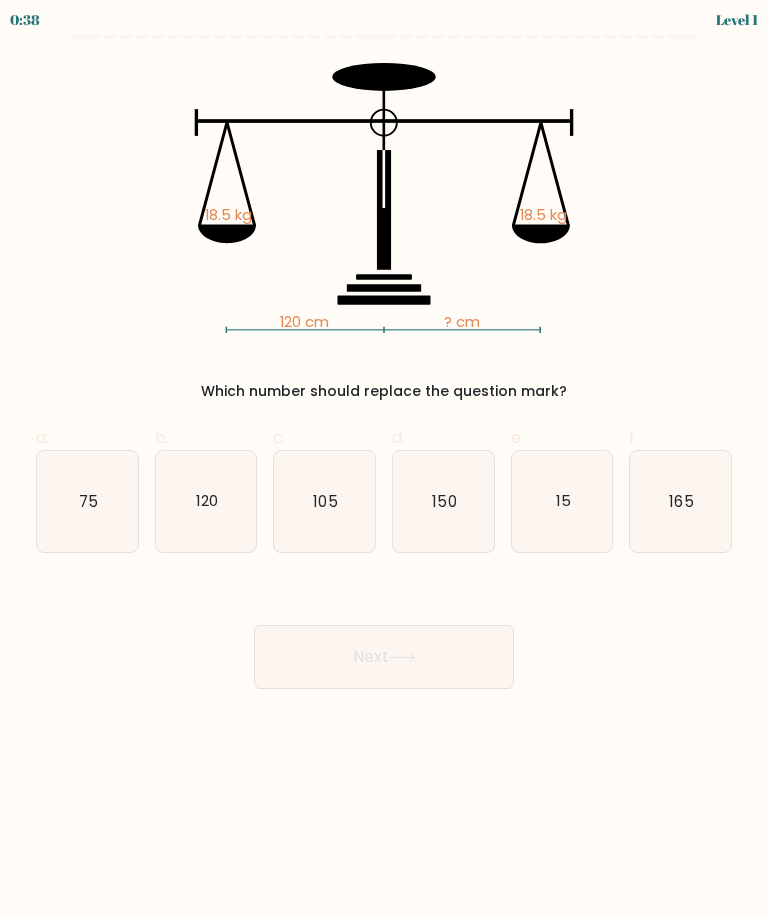 click on "120" at bounding box center [206, 501] 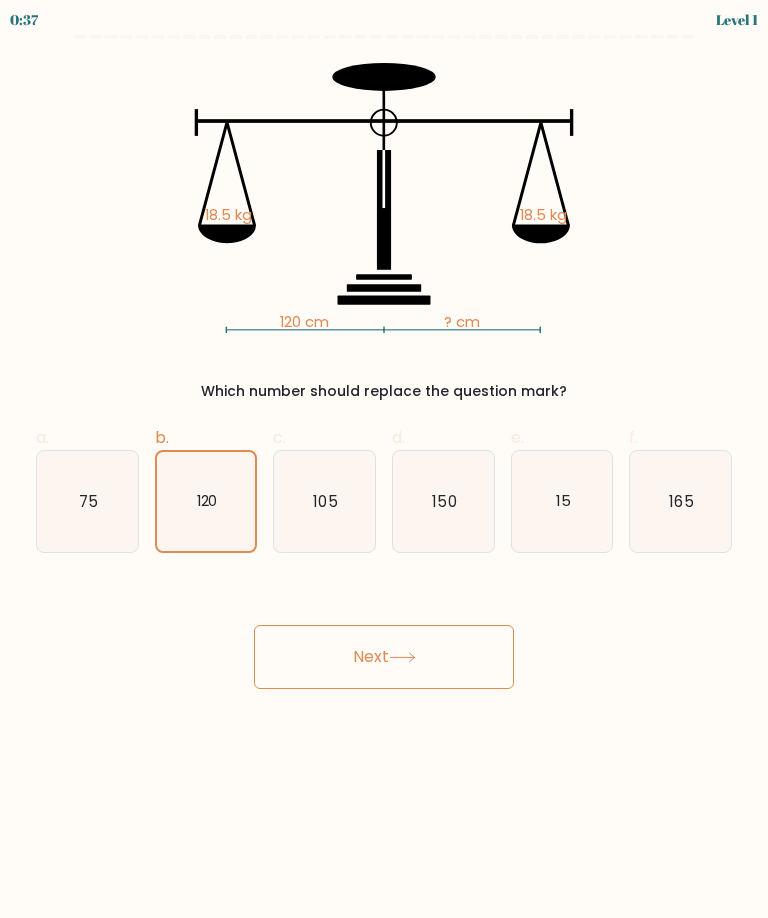 click on "Next" at bounding box center [384, 657] 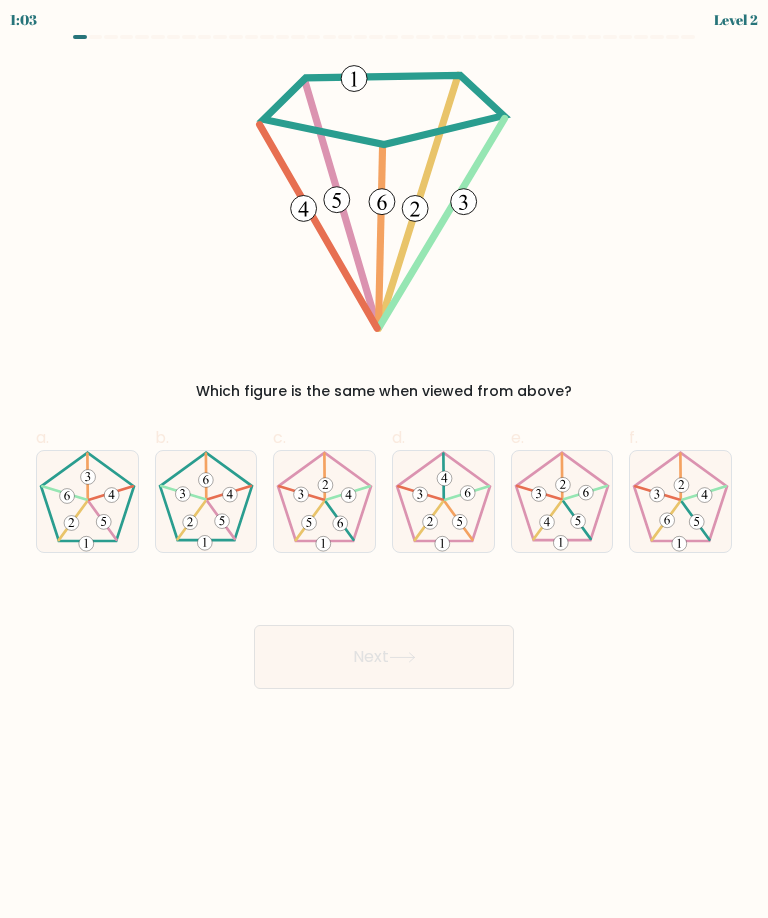 click at bounding box center (443, 501) 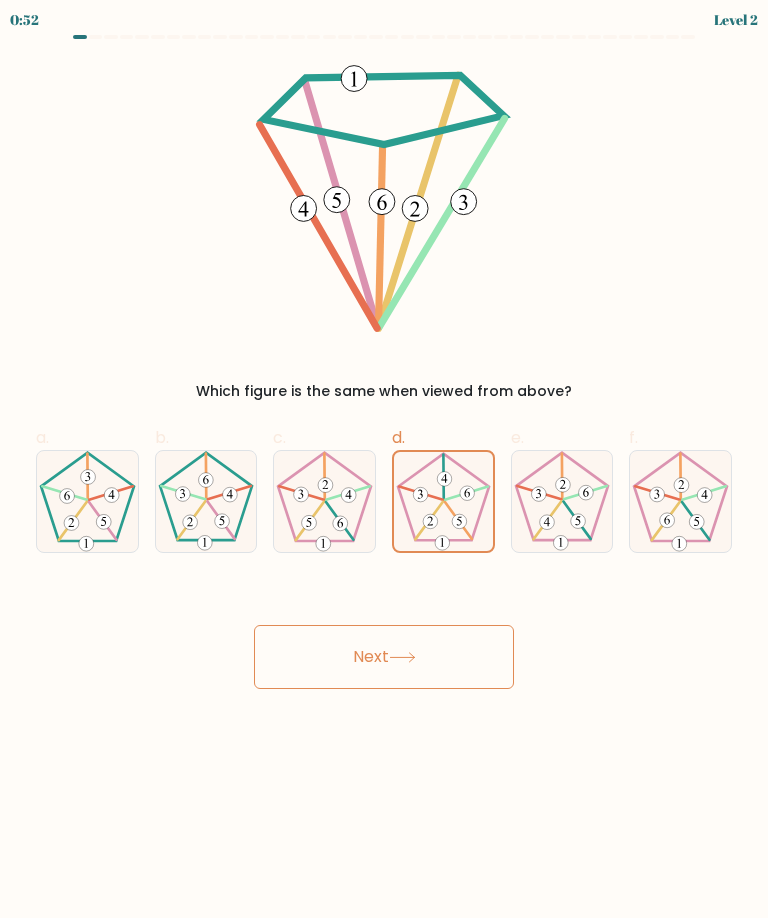 click at bounding box center (206, 501) 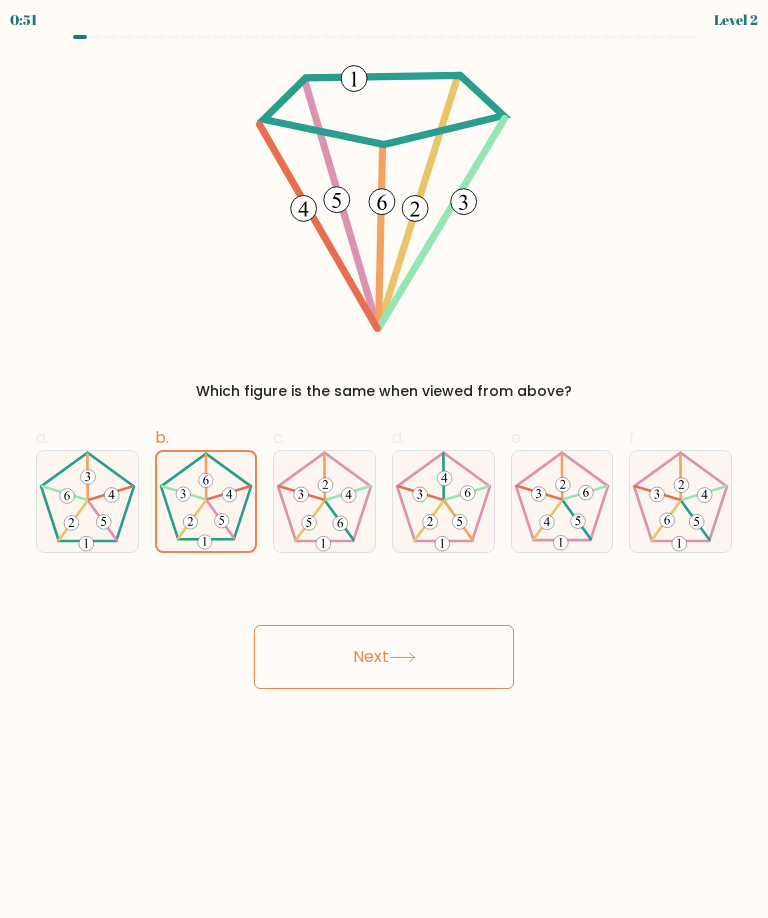 click on "Next" at bounding box center [384, 657] 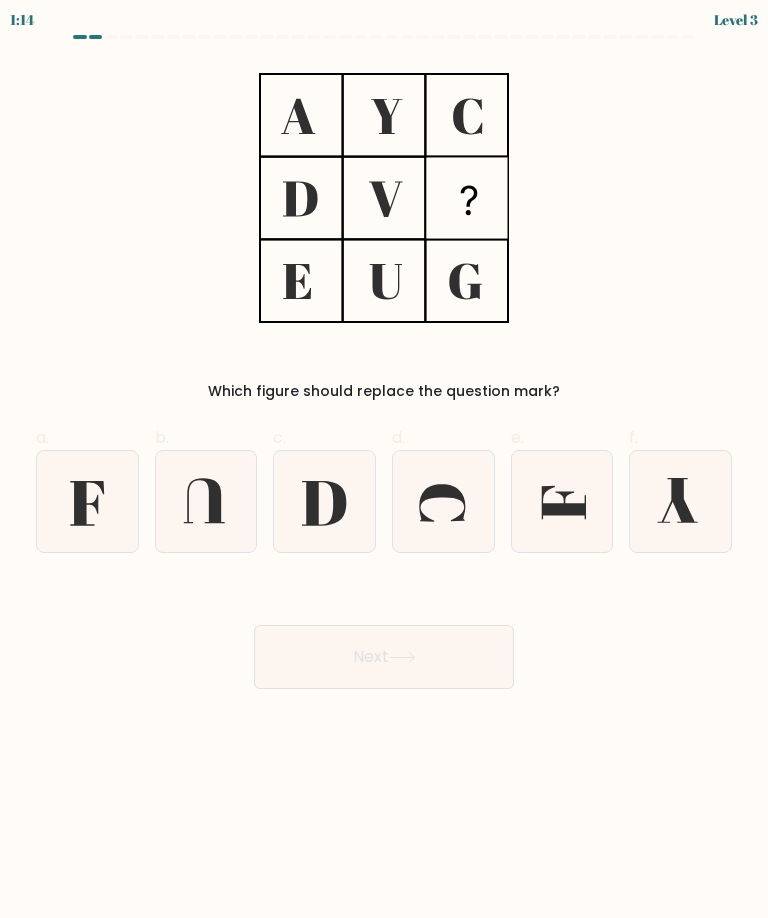 click at bounding box center (87, 501) 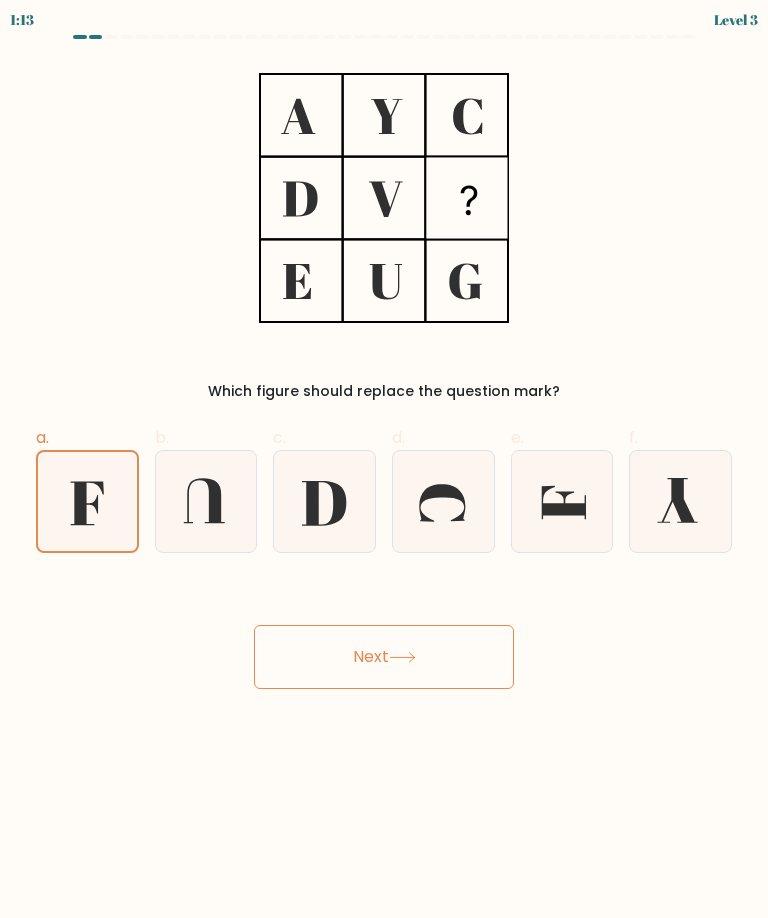 click on "Next" at bounding box center [384, 657] 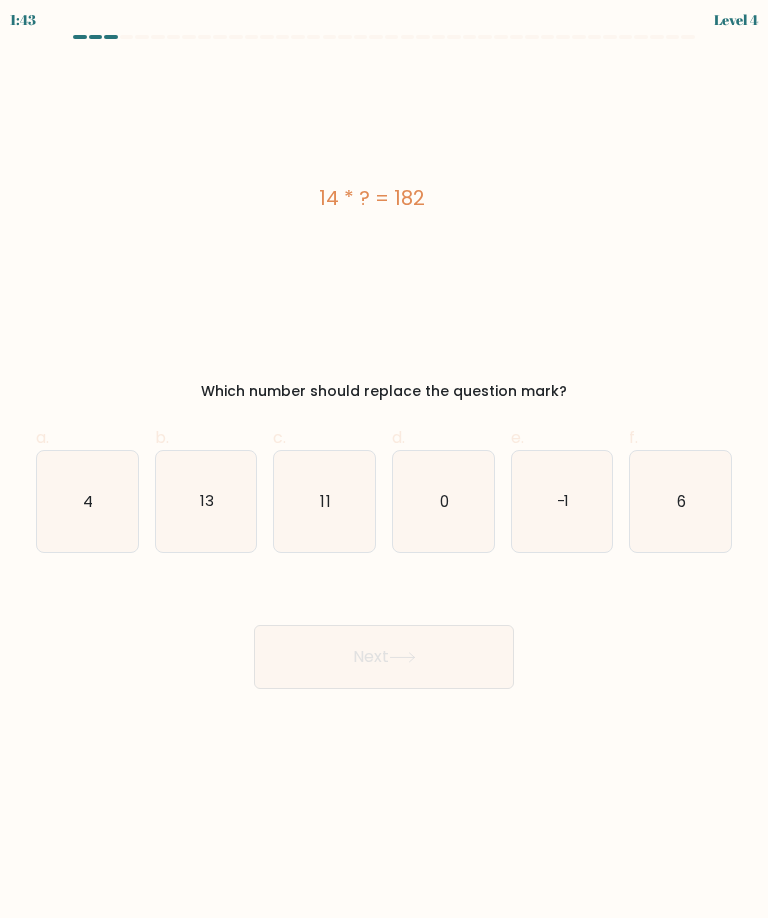 click on "13" at bounding box center (206, 501) 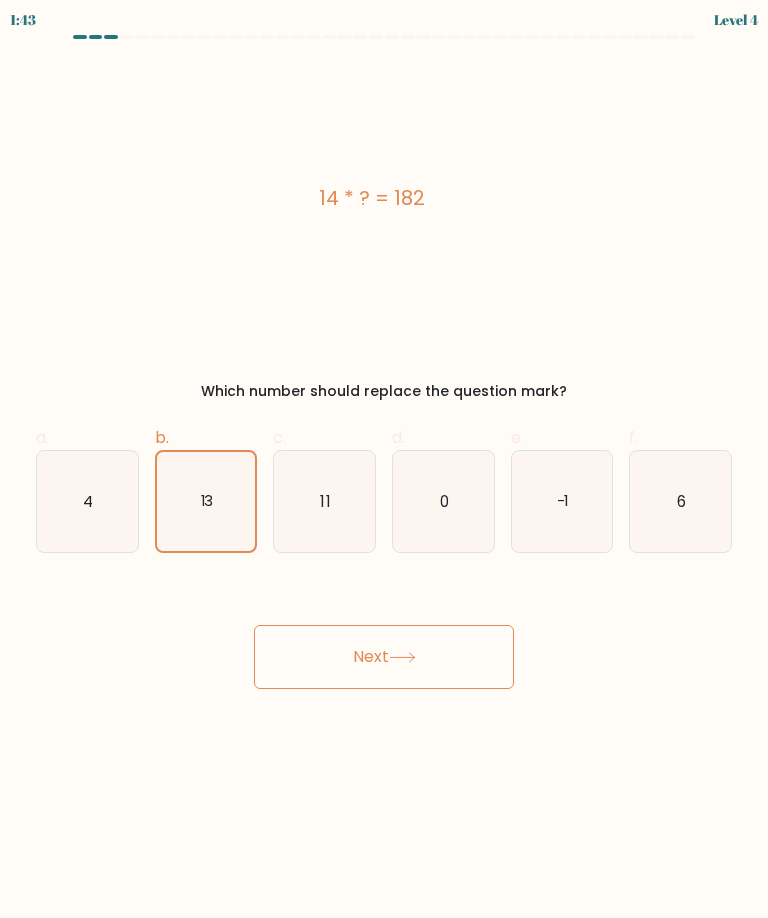click on "Next" at bounding box center (384, 657) 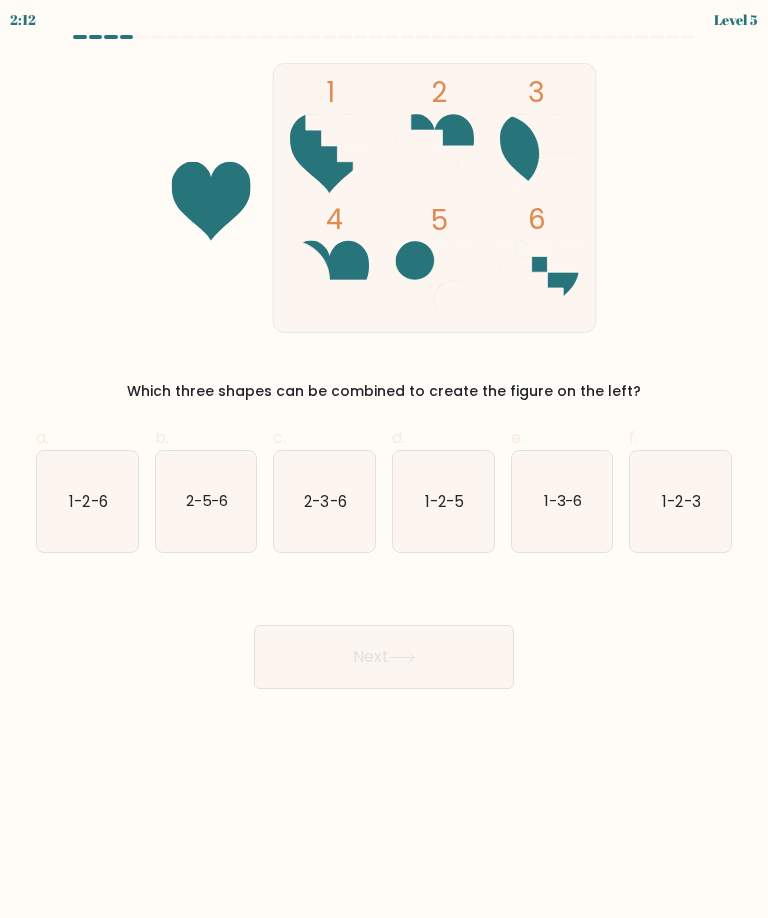 click at bounding box center [337, 130] 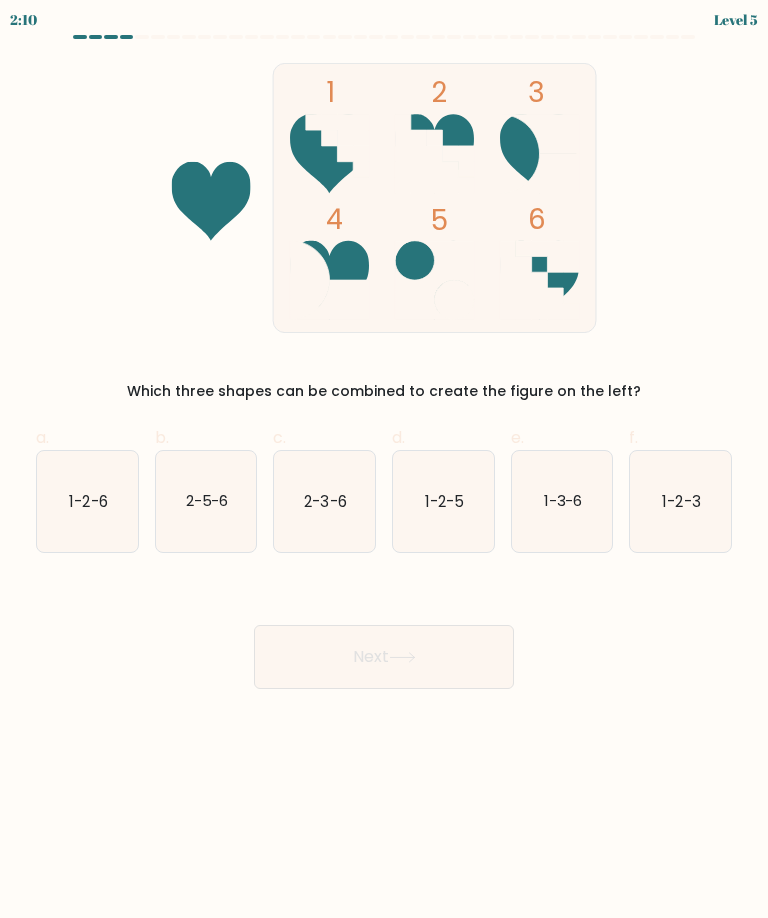 click on "1
2
3
4
5
6
Which three shapes can be combined to create the figure on the left?" at bounding box center [384, 232] 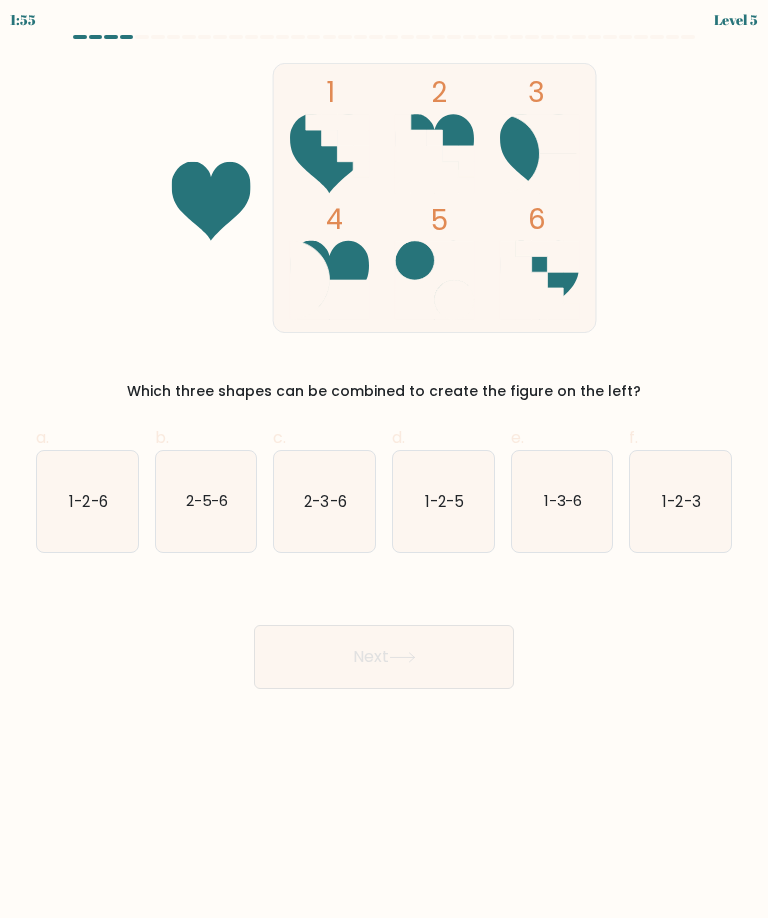 click on "1-2-6" at bounding box center [87, 501] 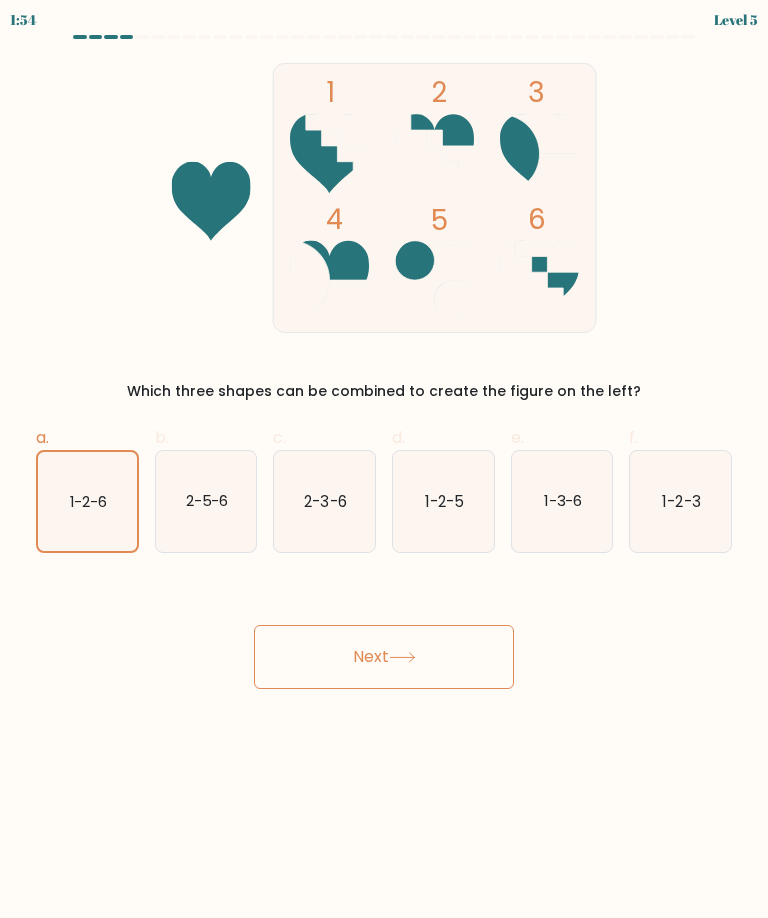 click on "Next" at bounding box center [384, 657] 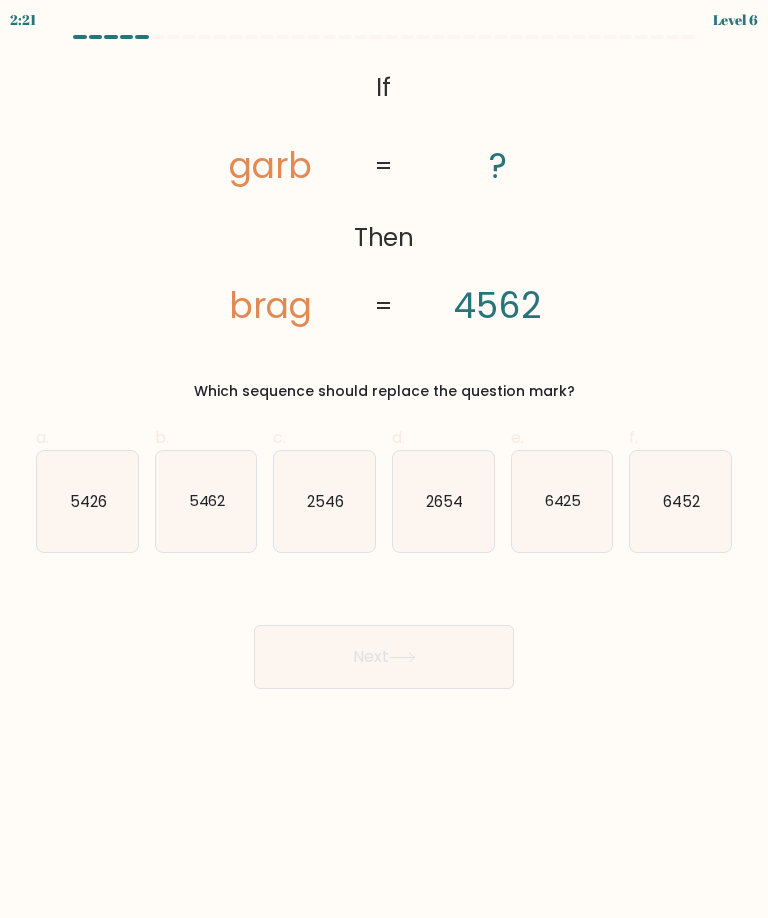 click on "2654" at bounding box center [443, 501] 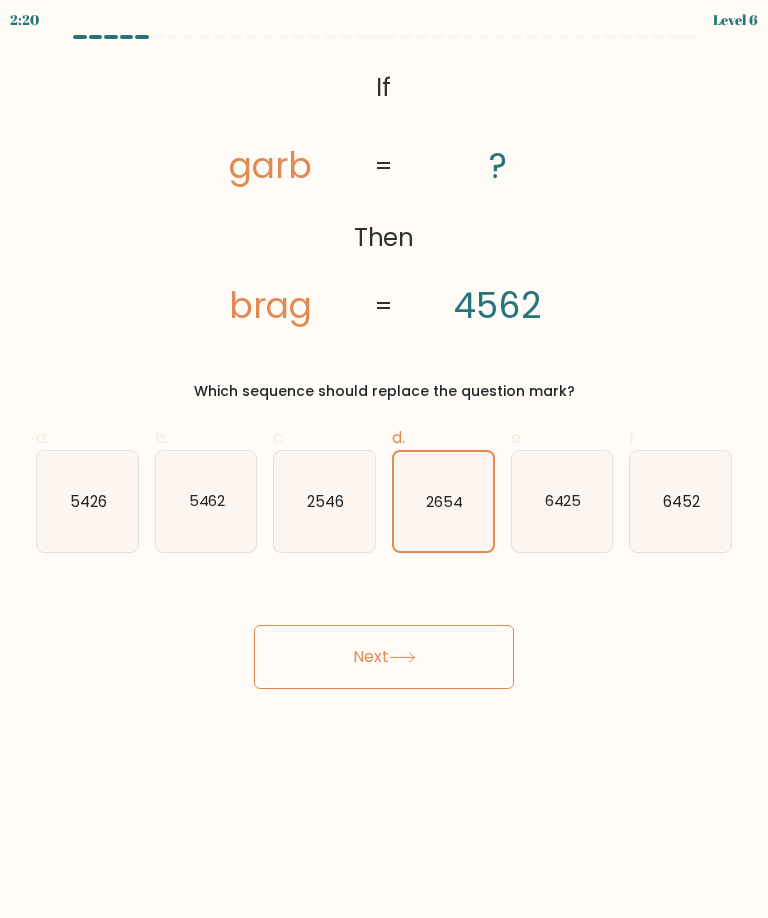 click on "Next" at bounding box center (384, 657) 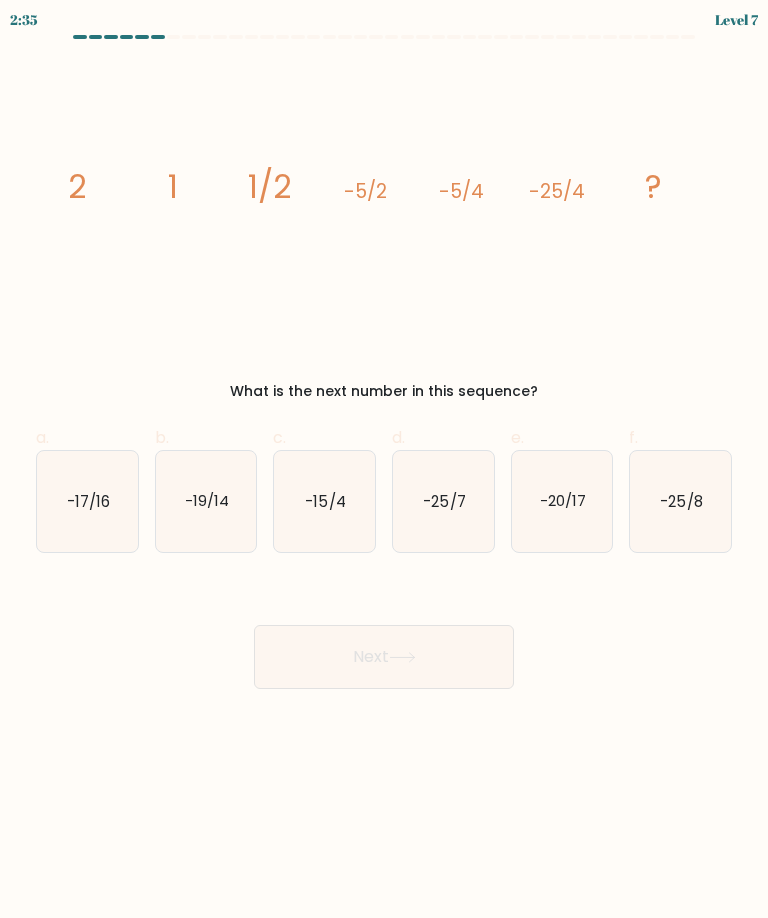 click on "-25/8" at bounding box center [680, 501] 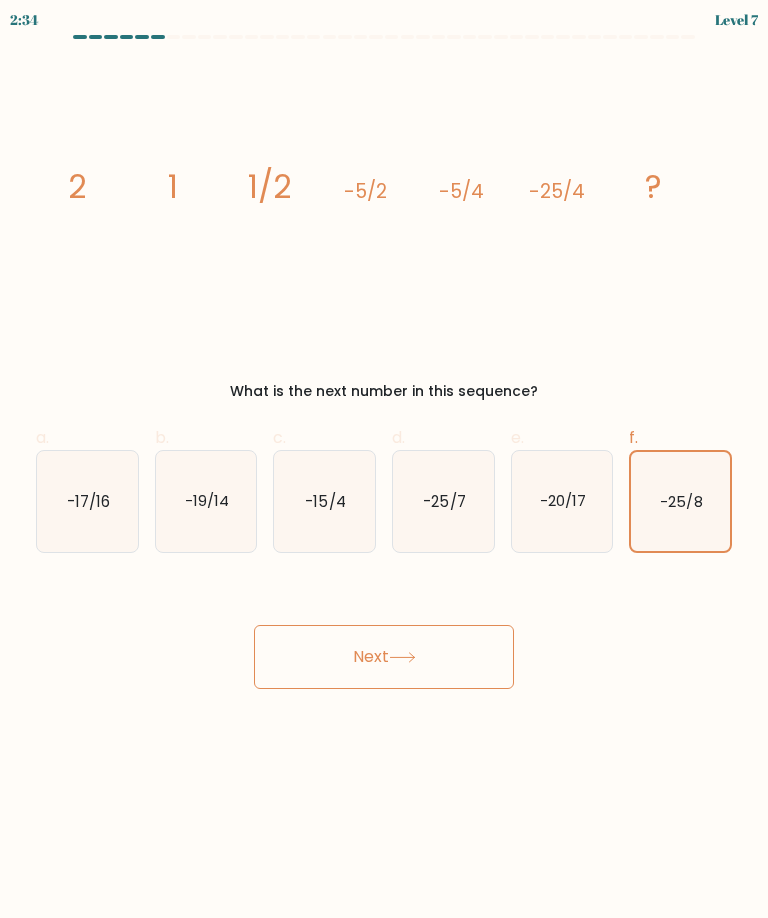 click on "Next" at bounding box center [384, 657] 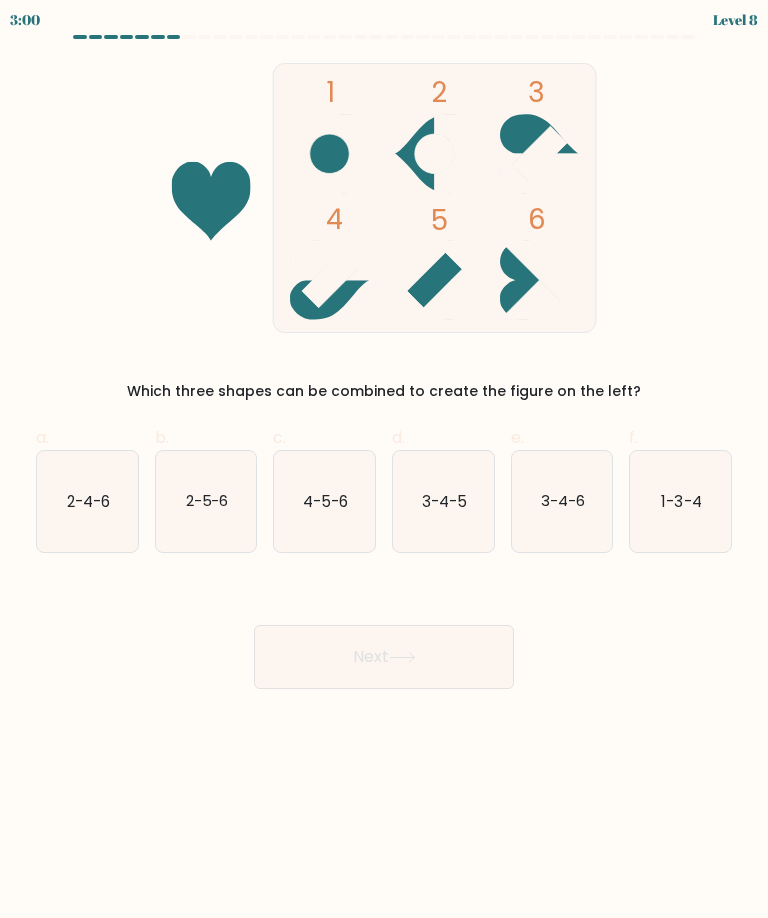 click on "3-4-5" at bounding box center (443, 501) 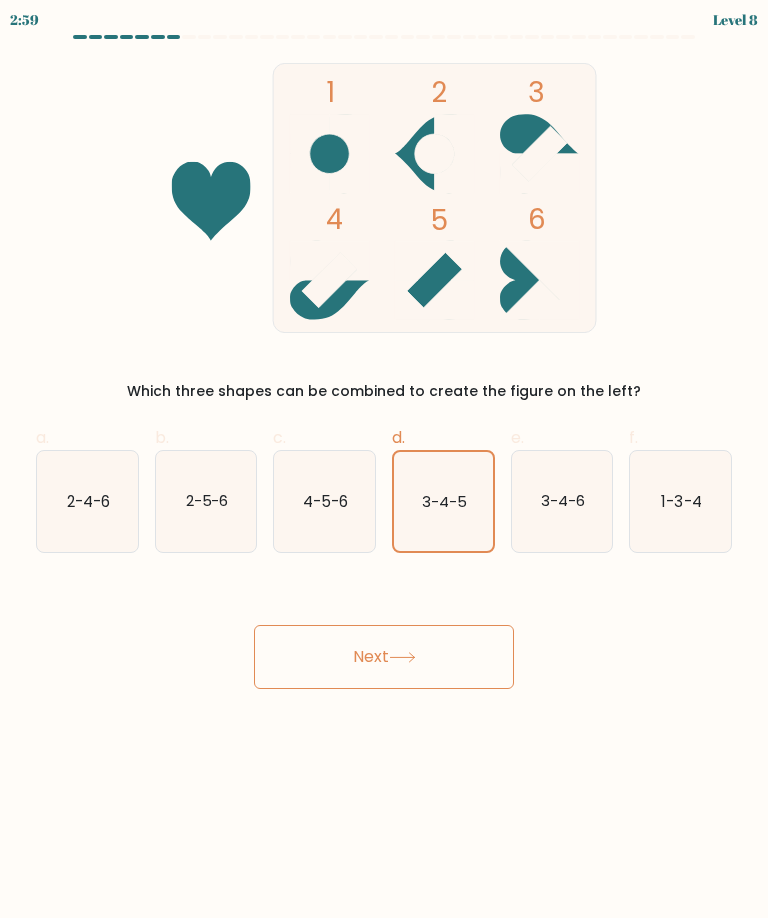 click on "Next" at bounding box center (384, 657) 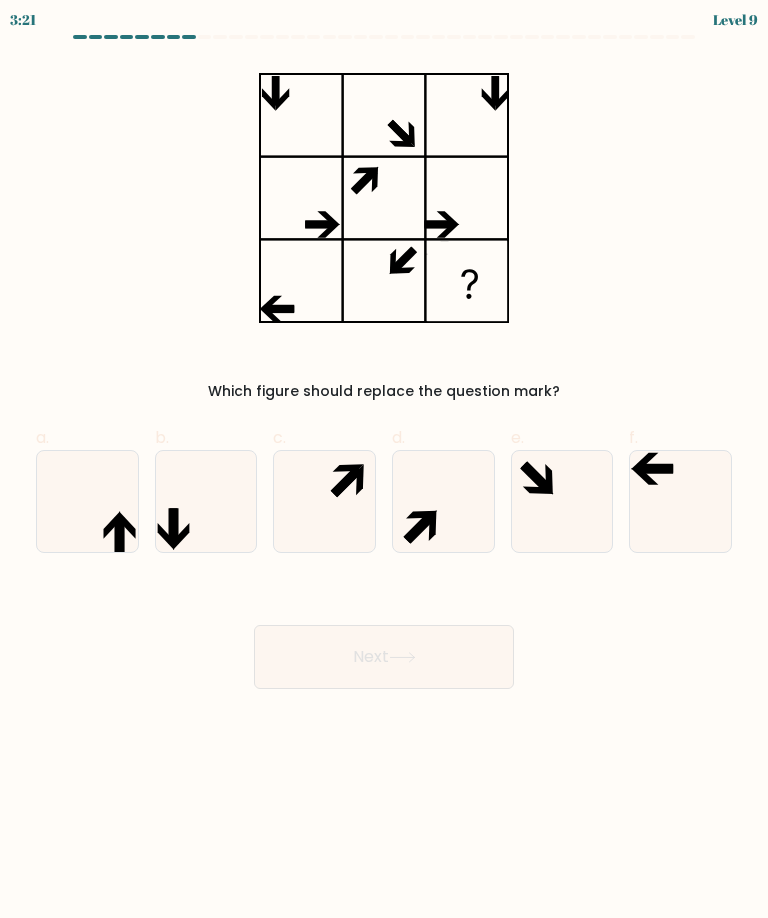 click at bounding box center (680, 501) 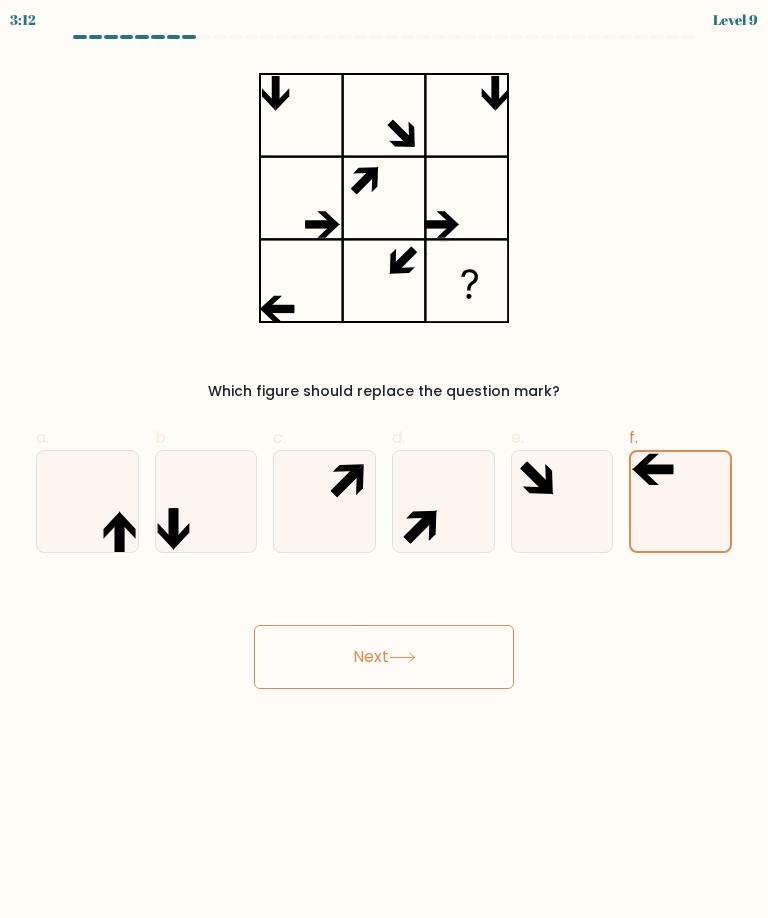 click on "Next" at bounding box center [384, 657] 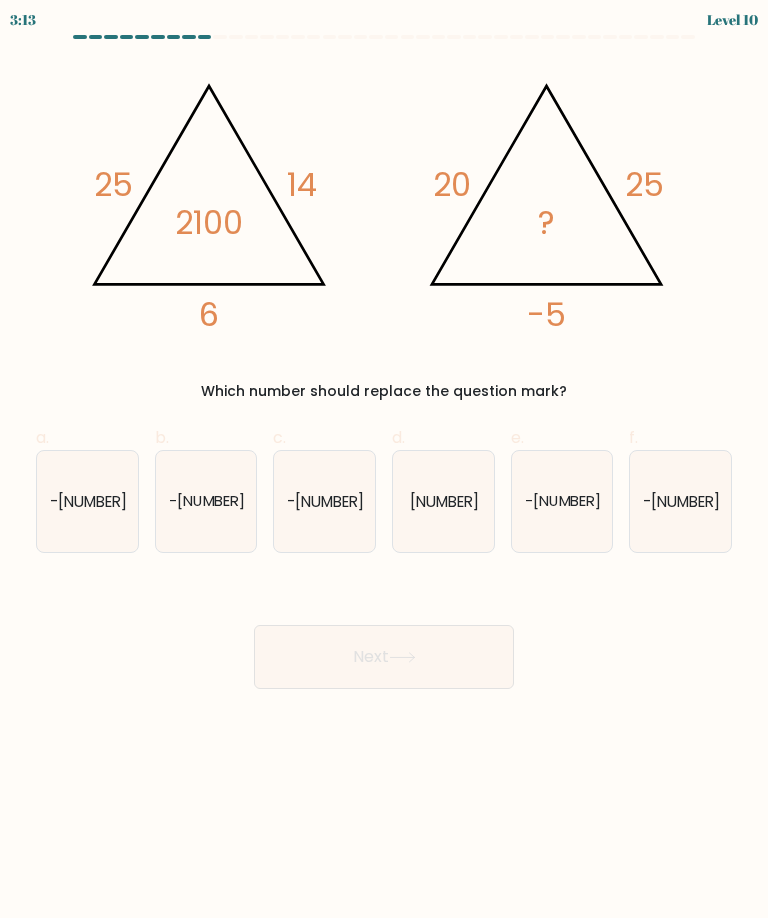 click on "-2500" at bounding box center (681, 500) 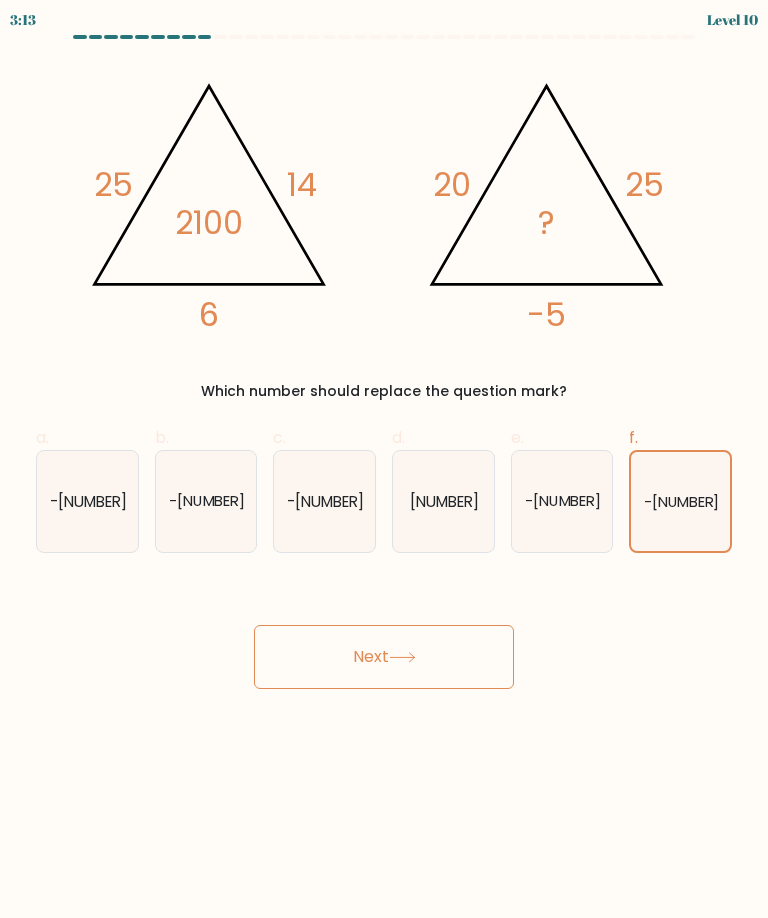 click at bounding box center (402, 657) 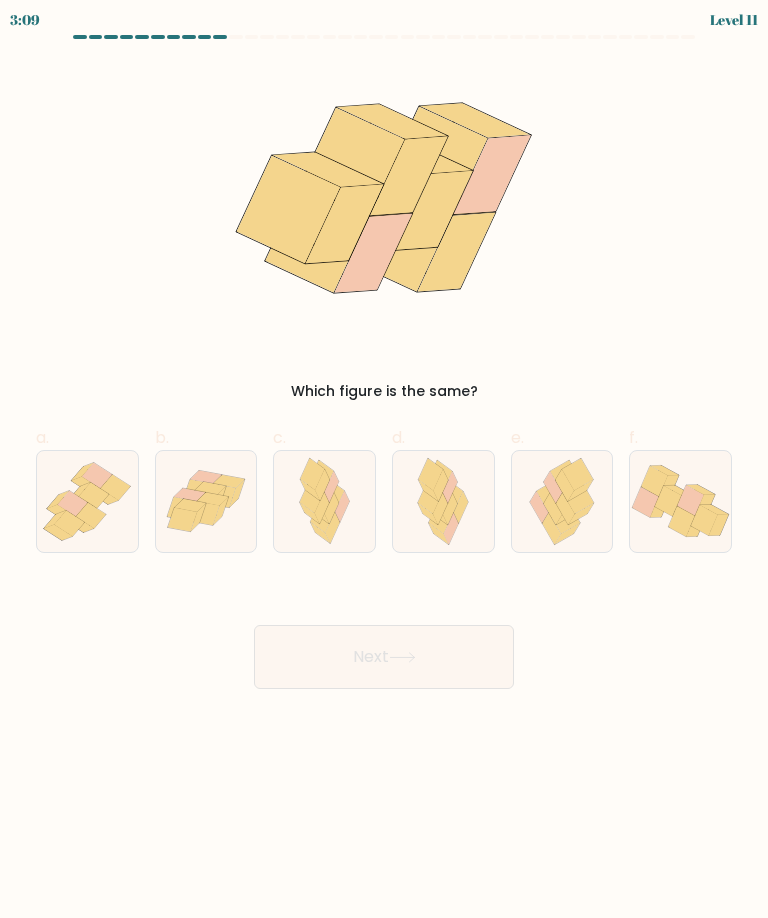 click at bounding box center [450, 509] 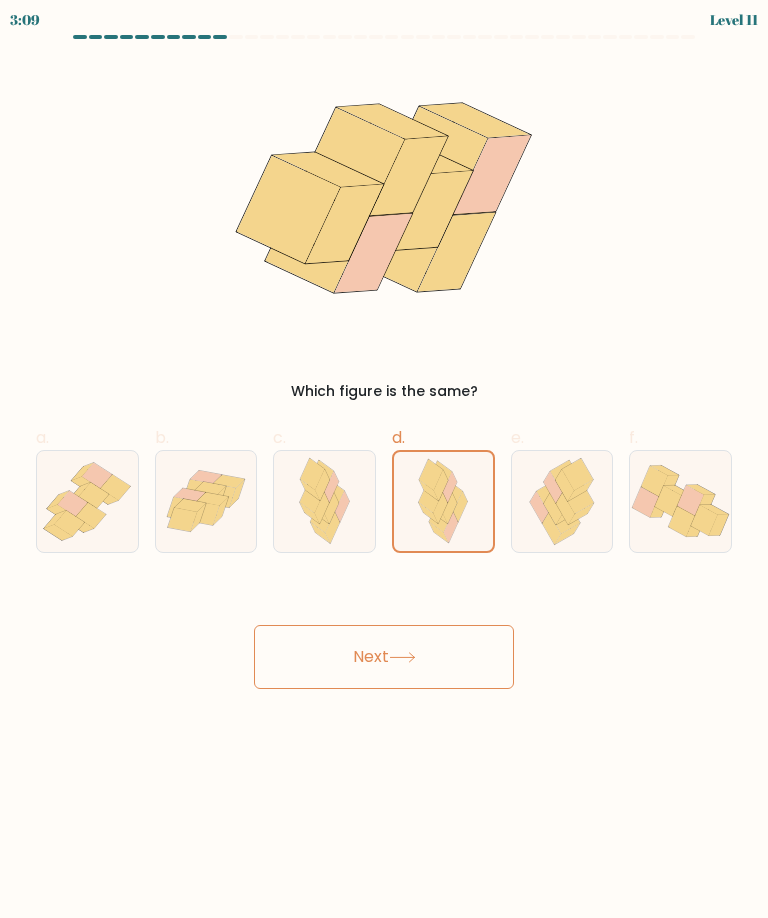 click on "Next" at bounding box center [384, 657] 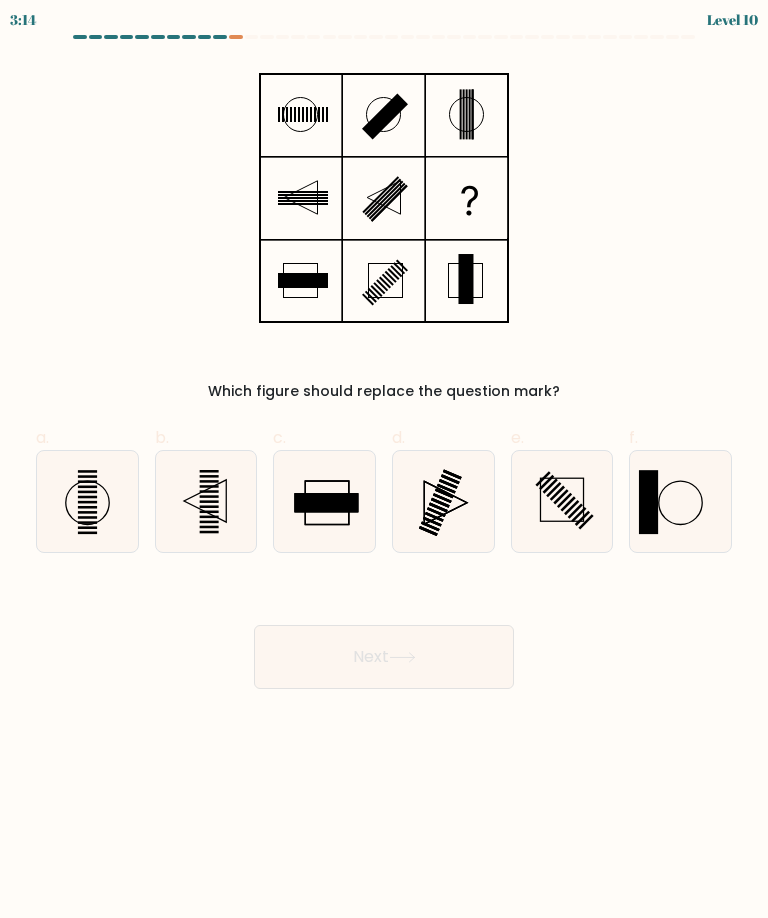 click at bounding box center [205, 501] 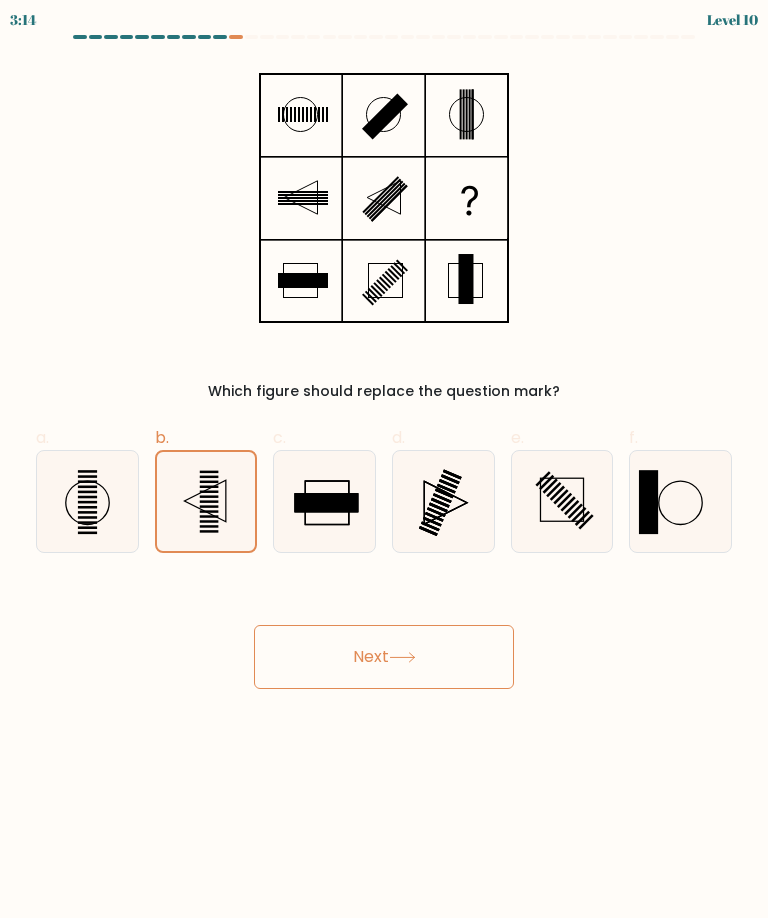 click at bounding box center (402, 657) 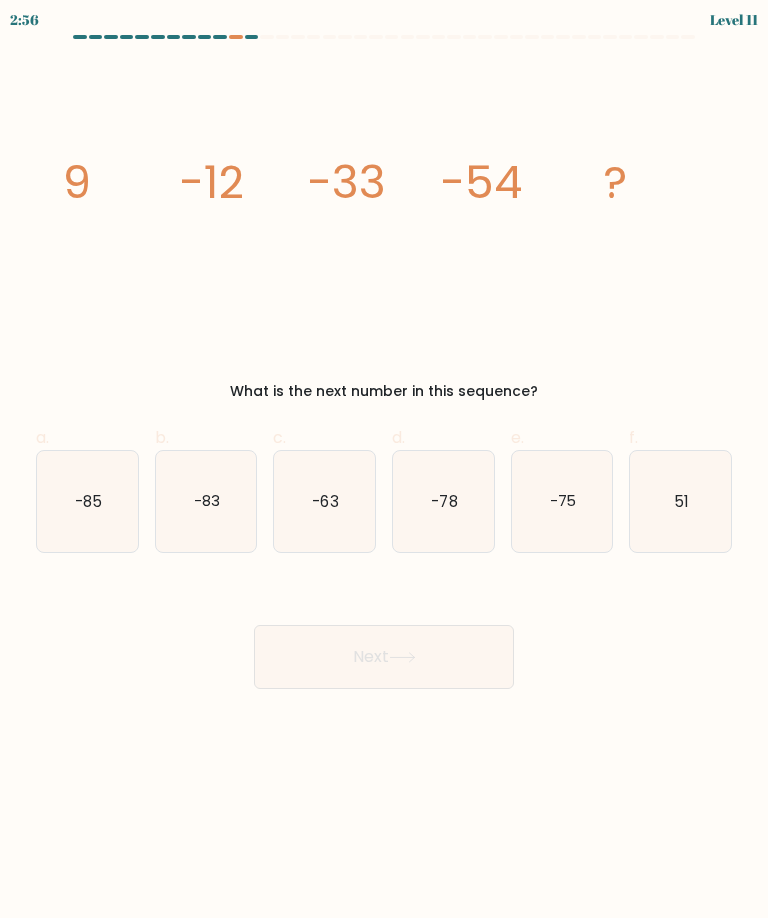 click on "-54" at bounding box center (77, 182) 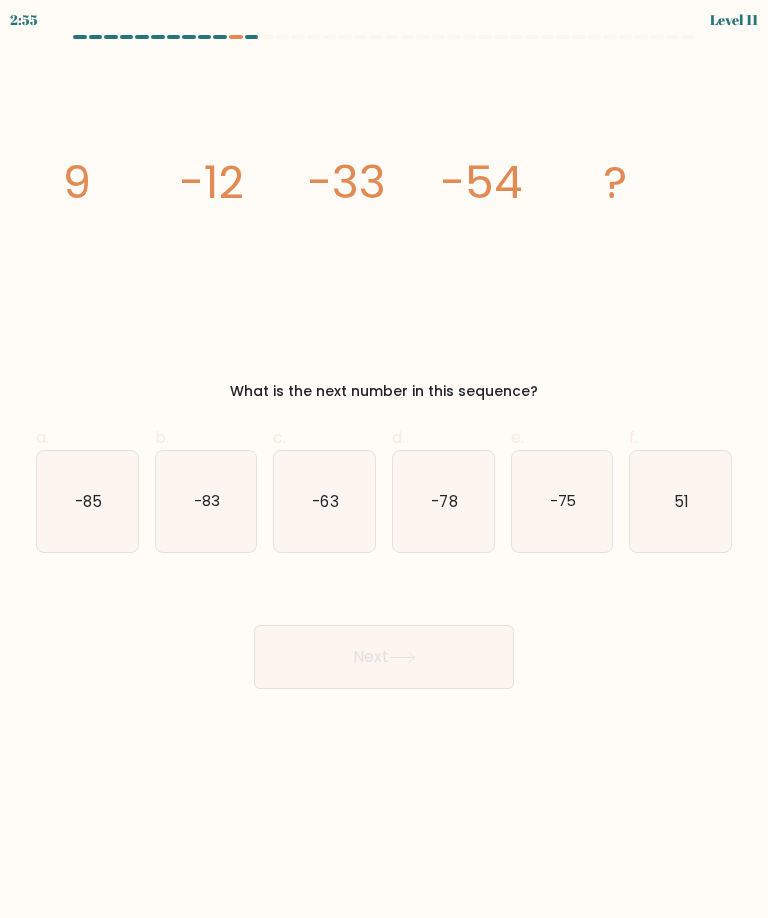 click on "-33" at bounding box center [77, 182] 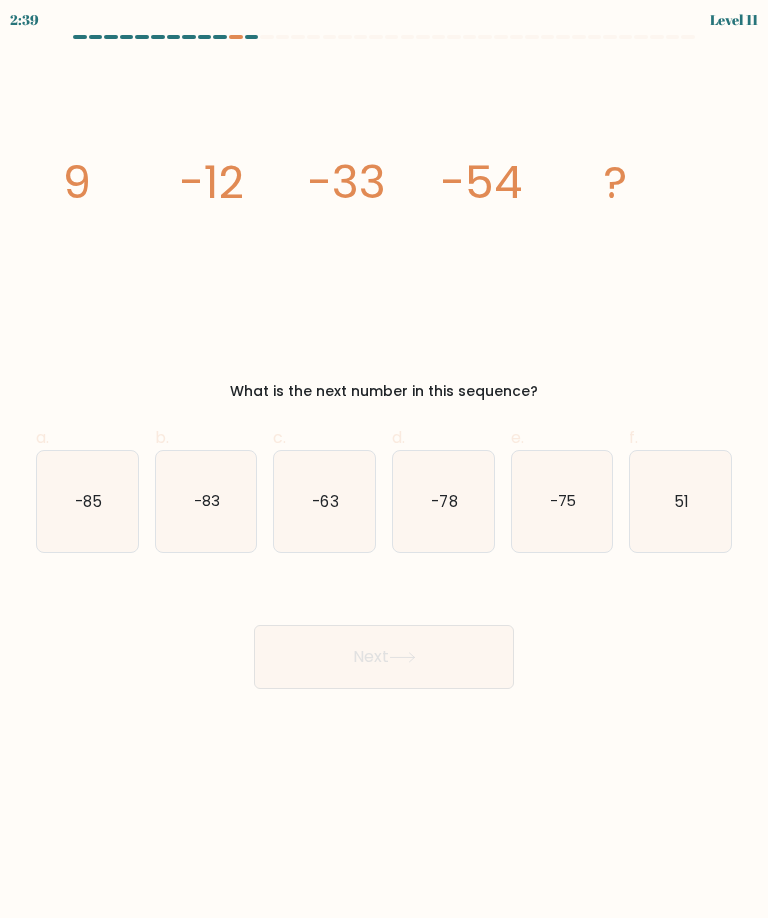 click on "-63" at bounding box center [324, 501] 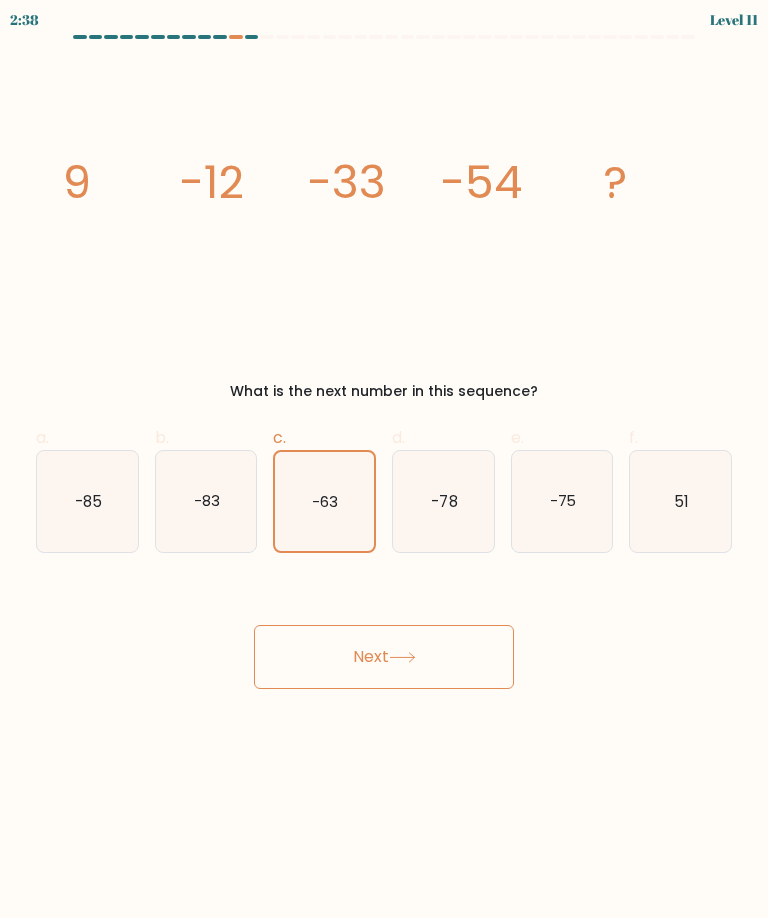 click on "Next" at bounding box center (384, 657) 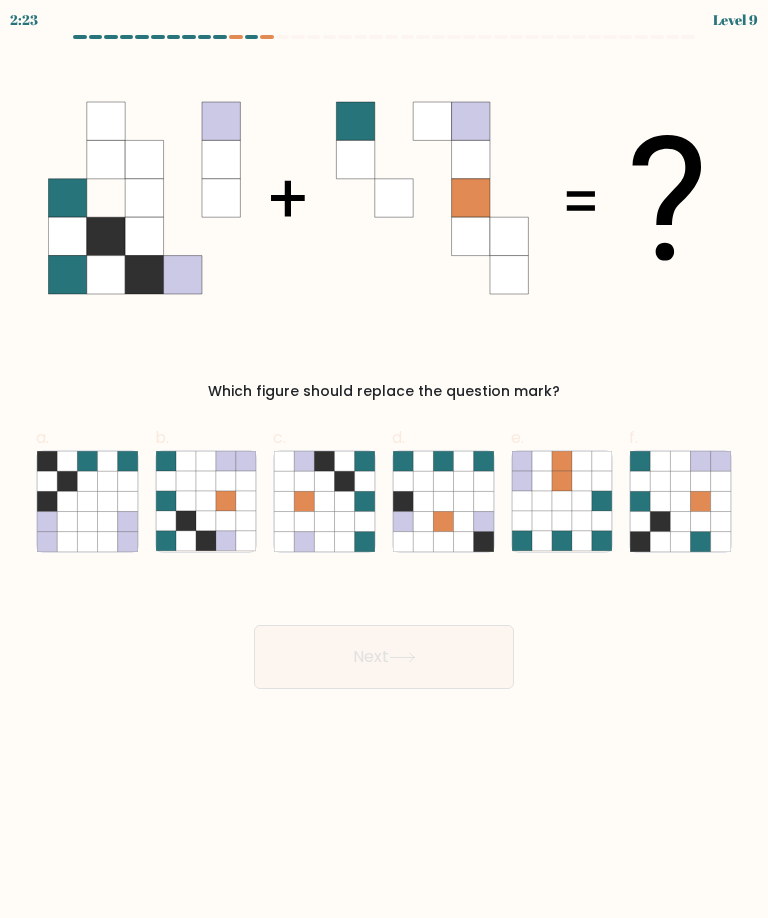 click at bounding box center [443, 541] 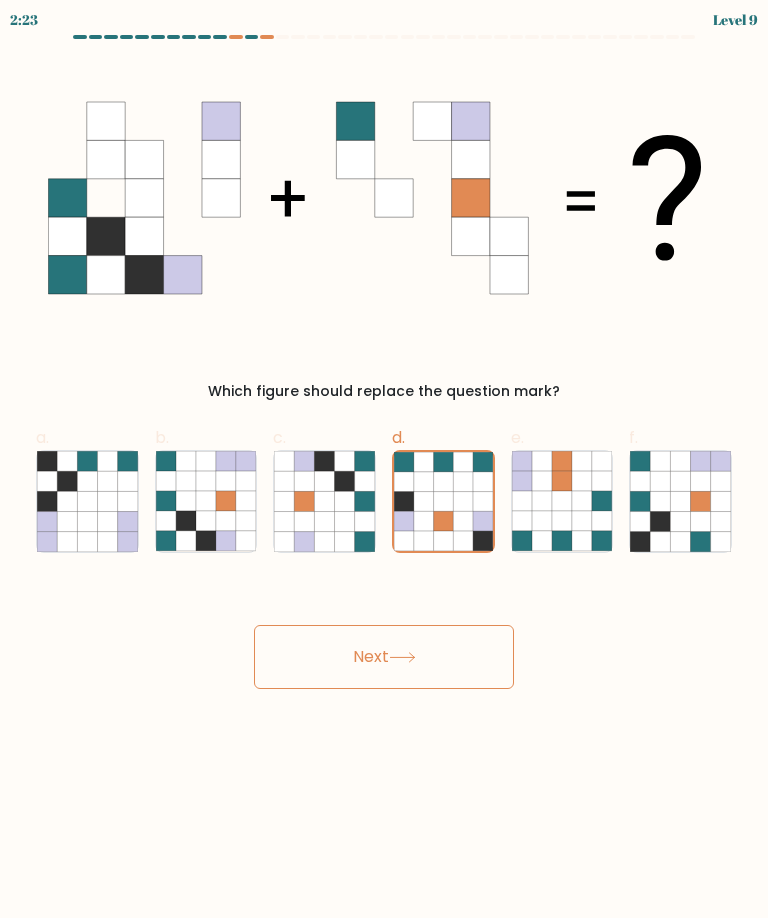 click on "Next" at bounding box center (384, 657) 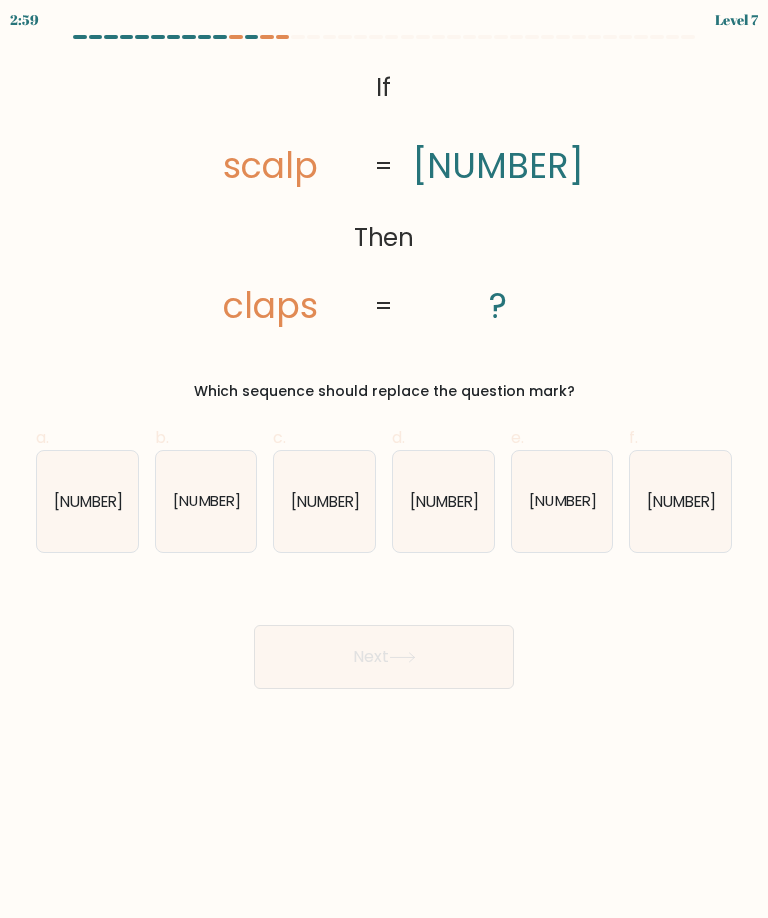 click on "@import url('https://fonts.googleapis.com/css?family=Abril+Fatface:400,100,100italic,300,300italic,400italic,500,500italic,700,700italic,900,900italic');           If       Then       scalp       claps       16258       ?       =       =" at bounding box center [384, 198] 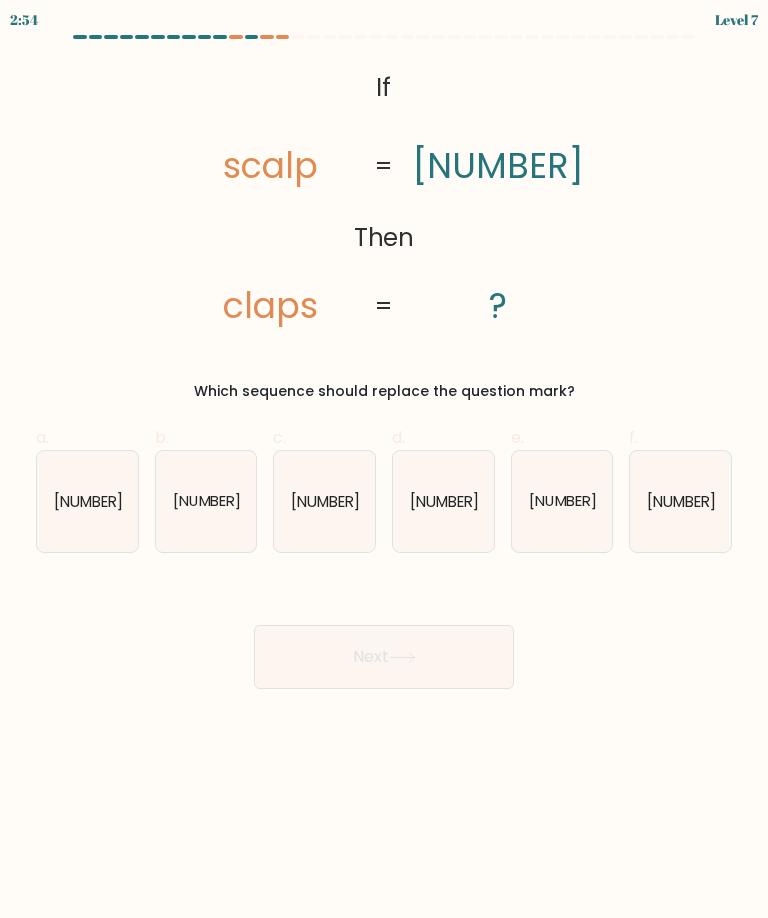 click on "65281" at bounding box center [562, 500] 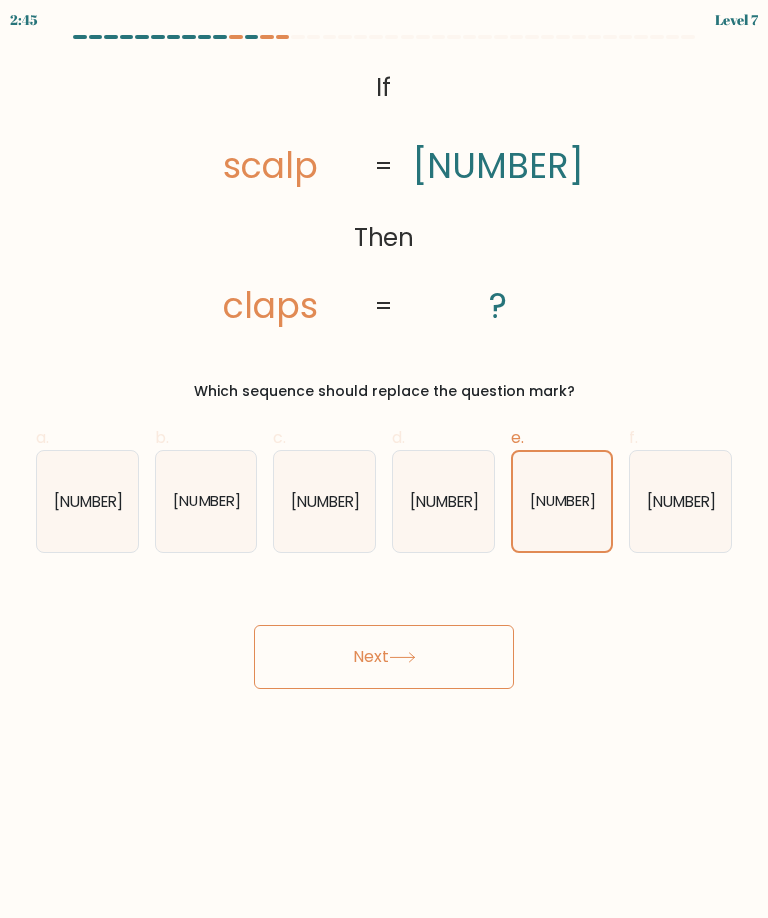 click on "Next" at bounding box center (384, 657) 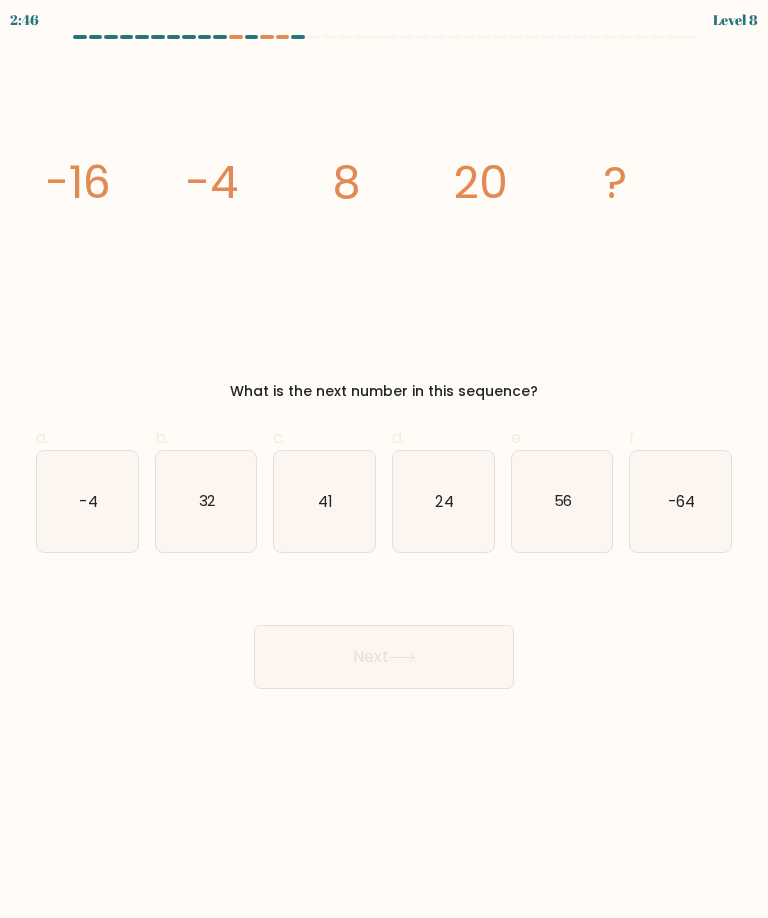 click on "32" at bounding box center (206, 501) 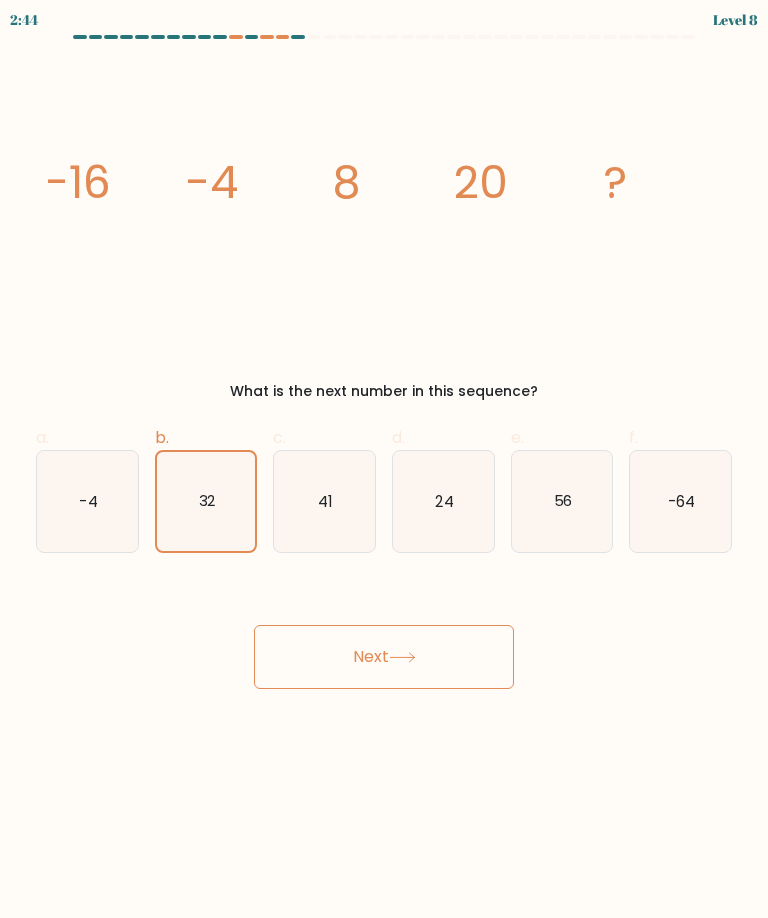 click on "Next" at bounding box center [384, 657] 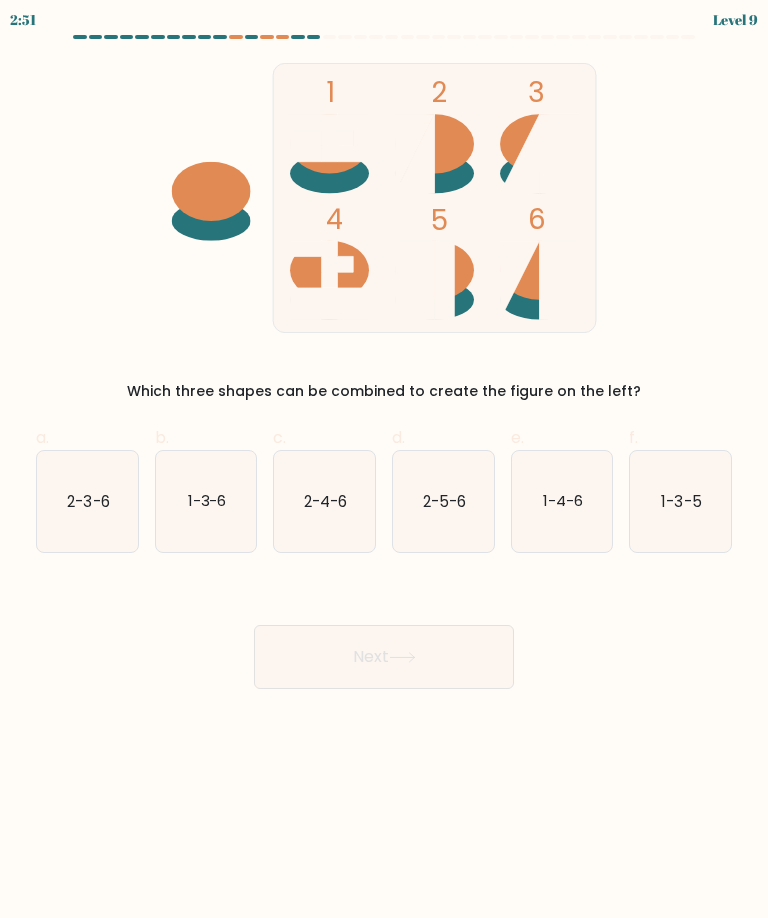 click on "2-3-6" at bounding box center (87, 501) 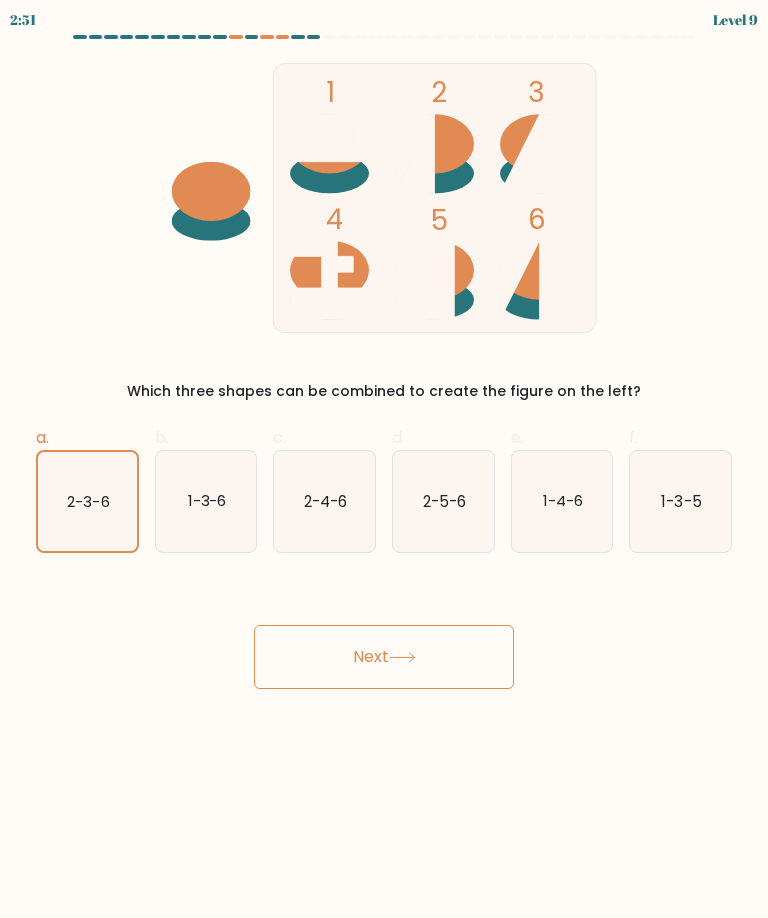 click on "Next" at bounding box center [384, 657] 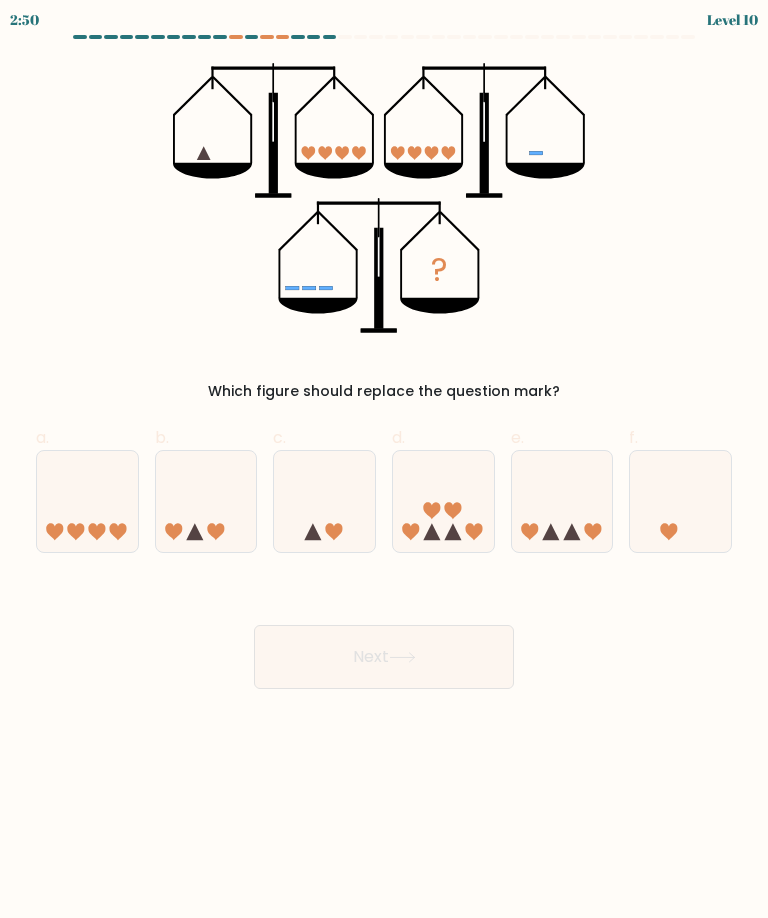 click on "Next" at bounding box center (384, 657) 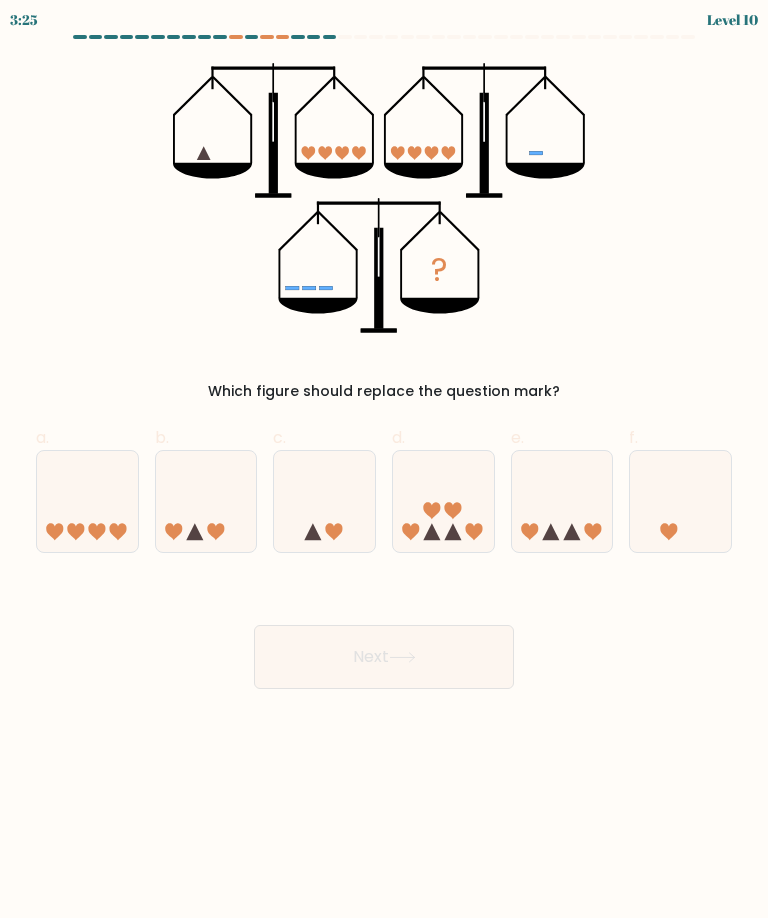 click on "?
Which figure should replace the question mark?" at bounding box center [384, 232] 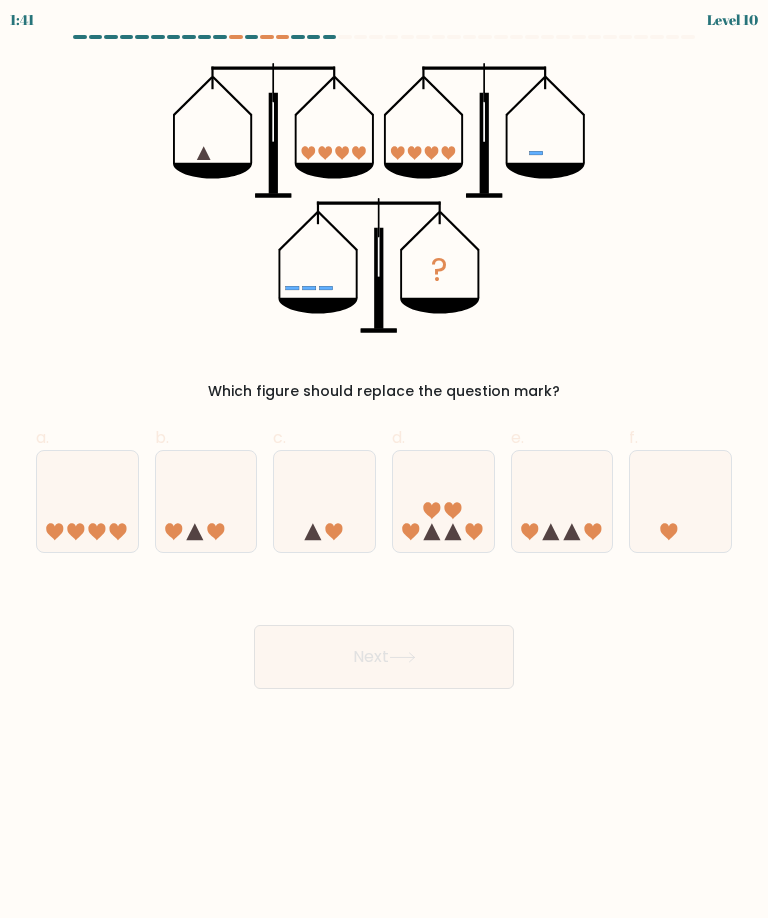 click at bounding box center [206, 501] 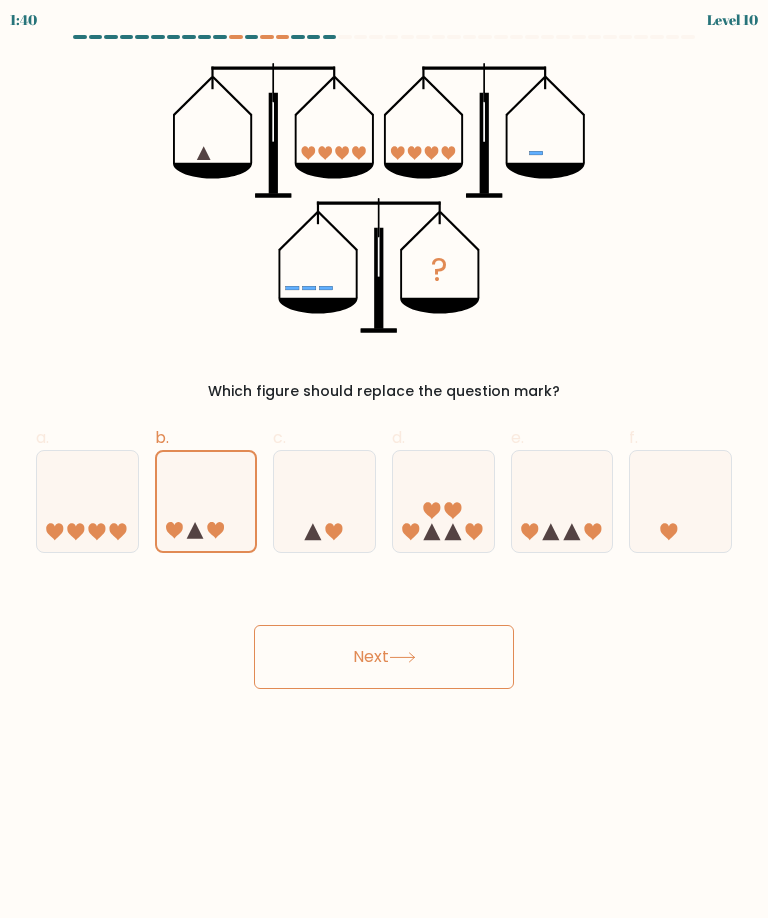 click on "Next" at bounding box center (384, 657) 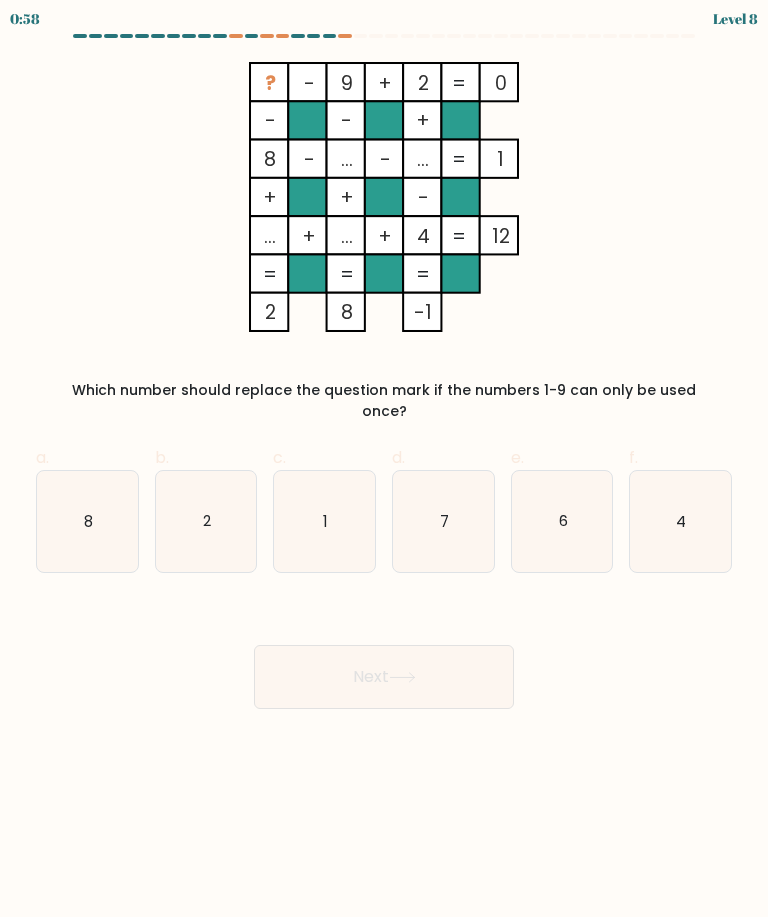 scroll, scrollTop: 22, scrollLeft: 0, axis: vertical 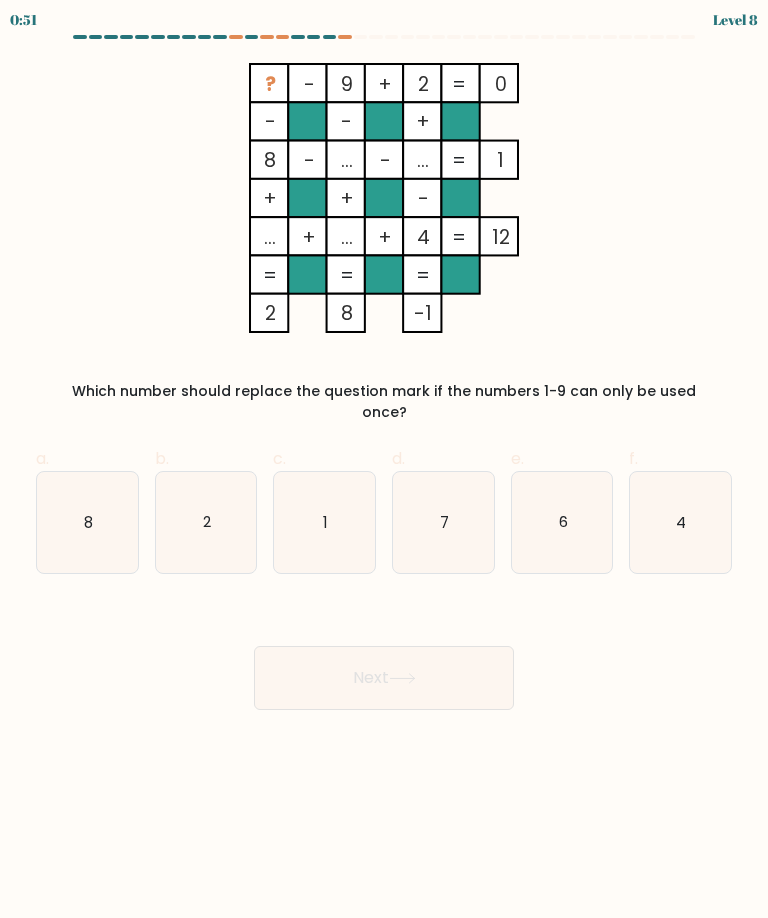 click on "7" at bounding box center (443, 522) 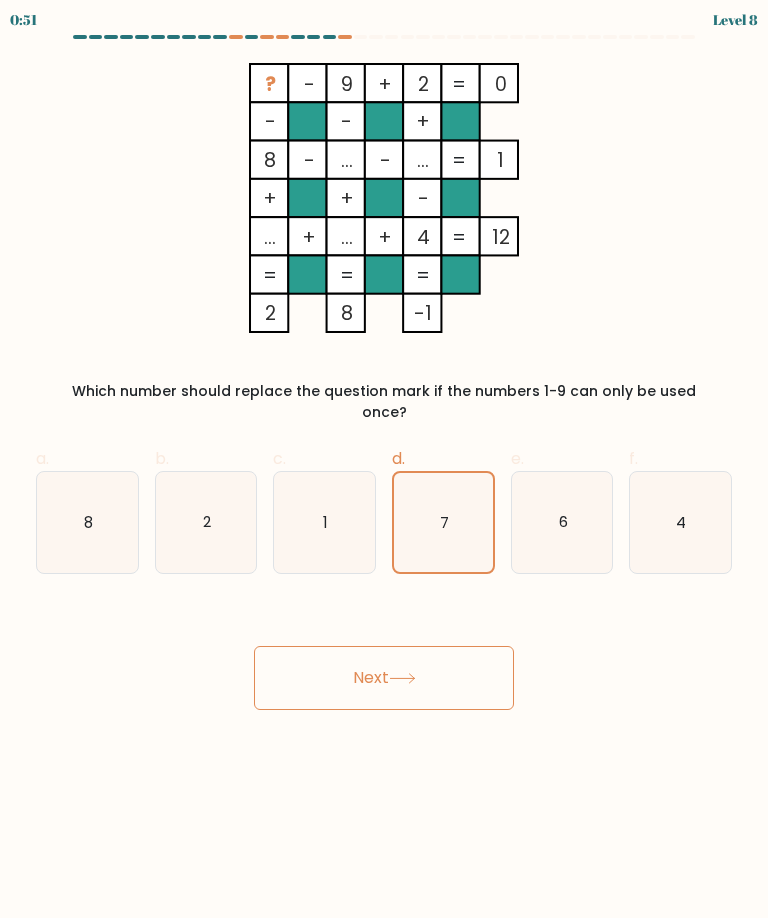 click on "Next" at bounding box center (384, 678) 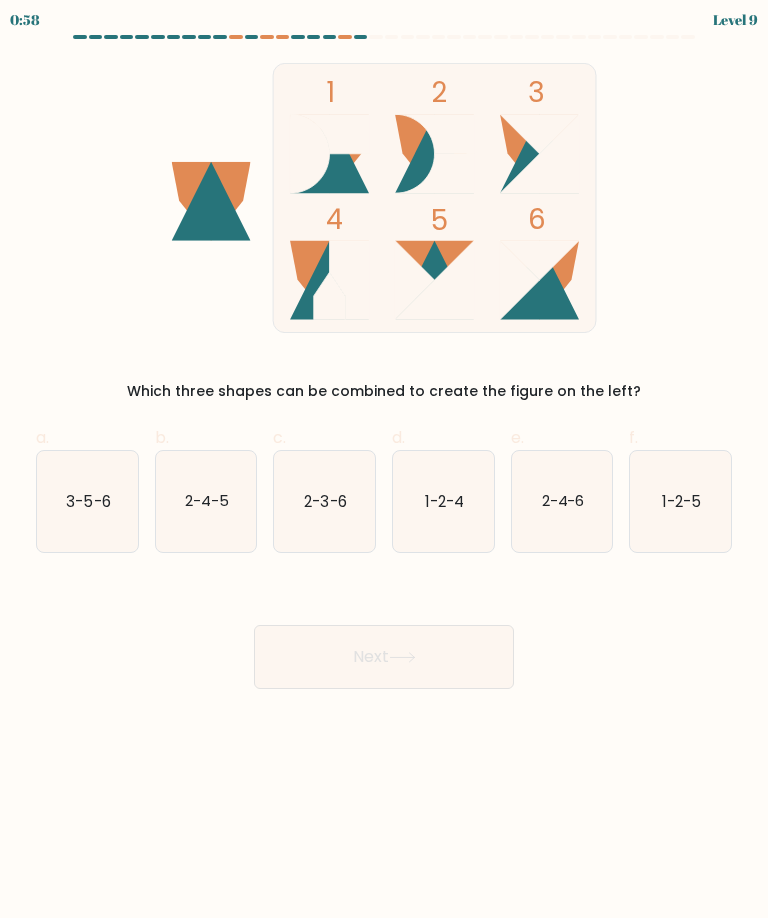 click on "3-5-6" at bounding box center [88, 500] 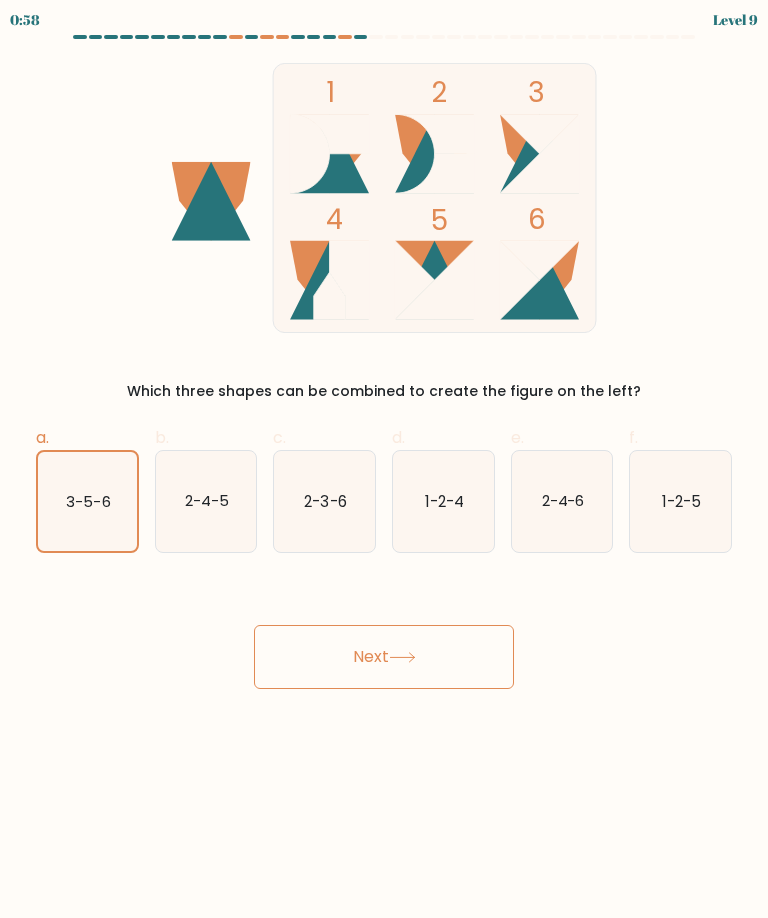 click on "Next" at bounding box center [384, 657] 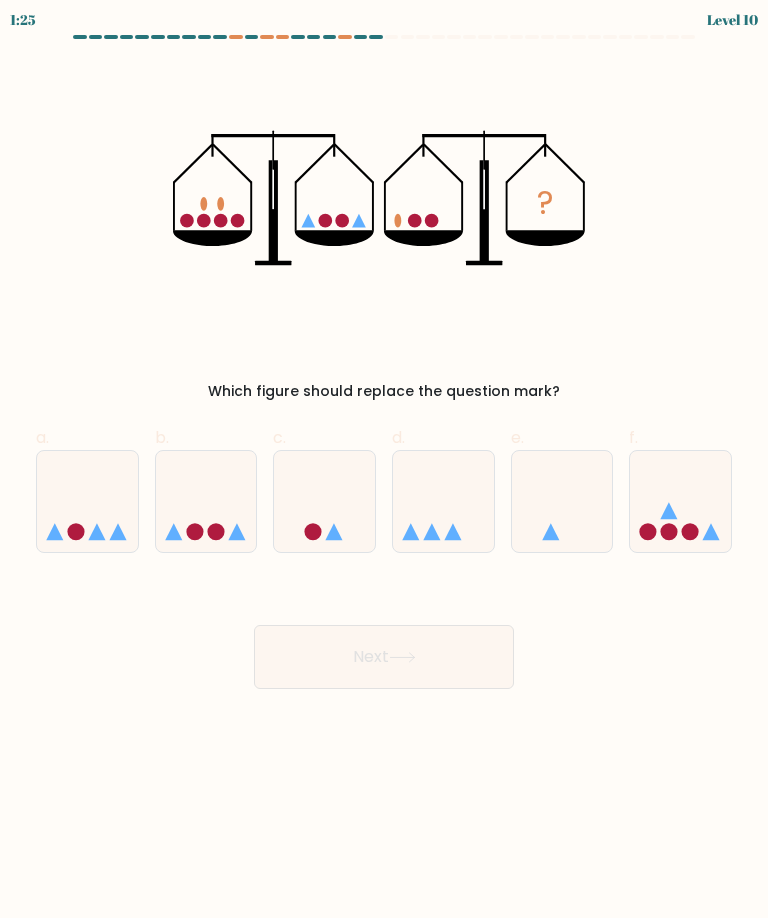 click at bounding box center (324, 501) 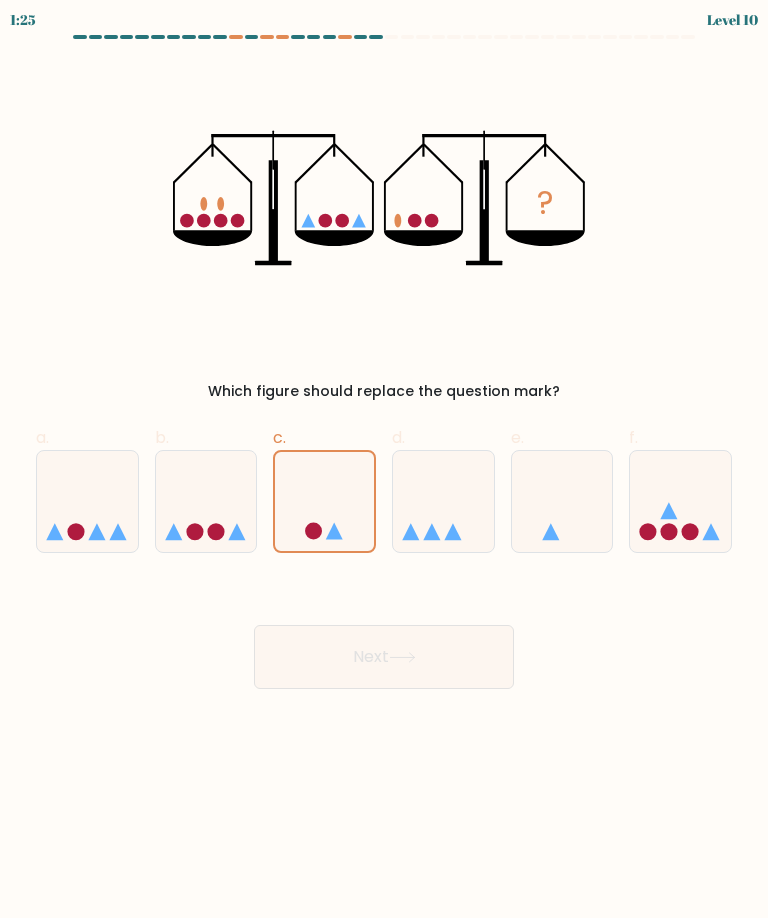 click on "Next" at bounding box center (384, 657) 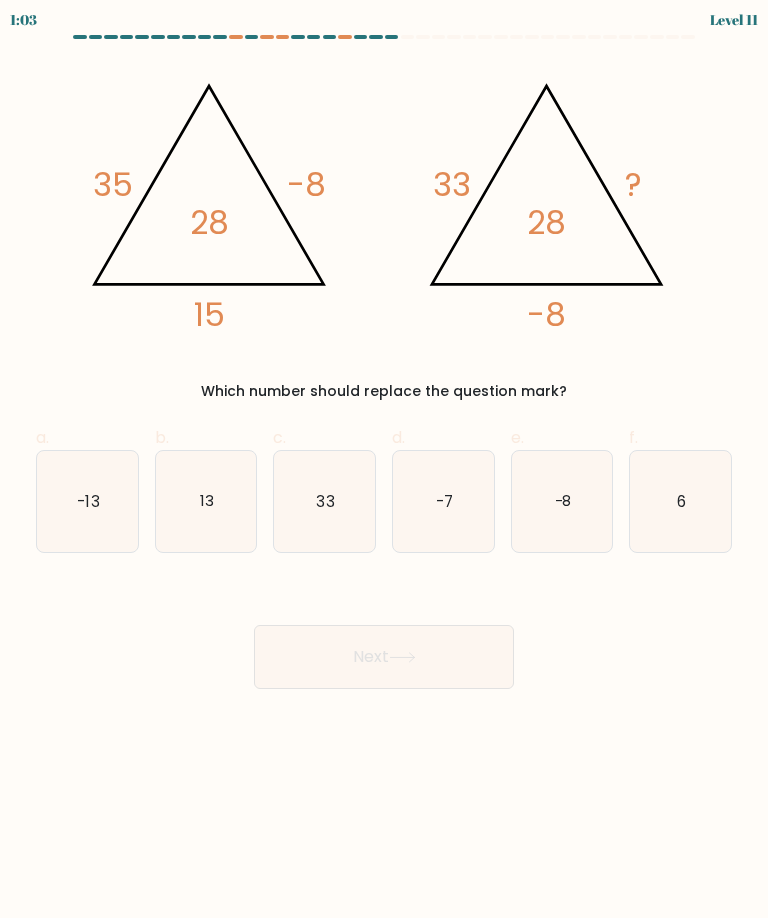 click on "b.
13" at bounding box center [206, 489] 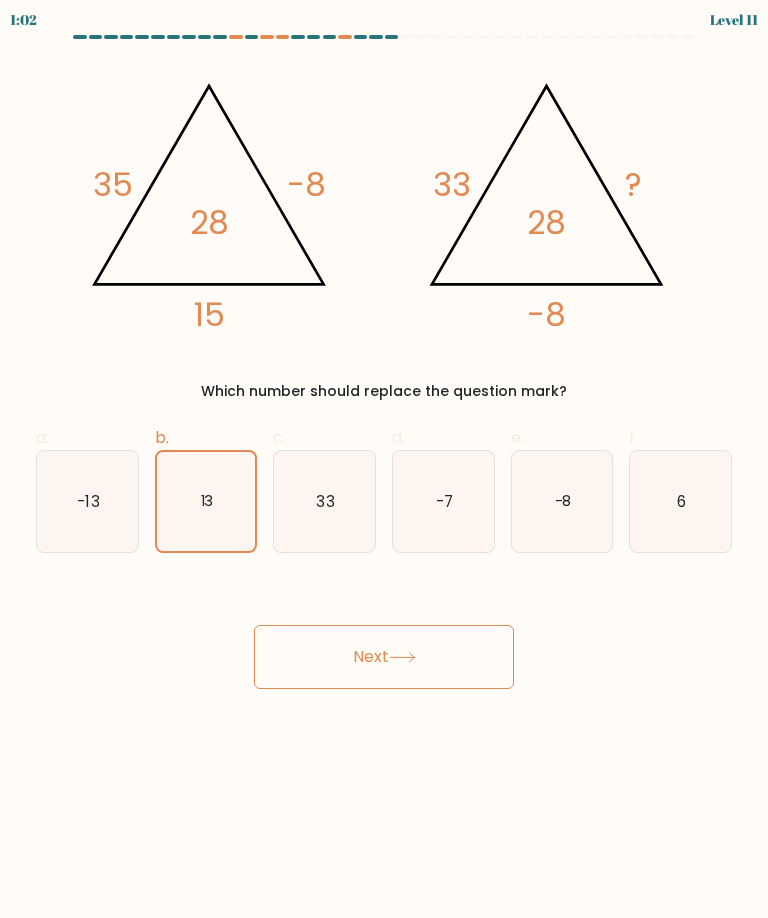 click on "13" at bounding box center (206, 501) 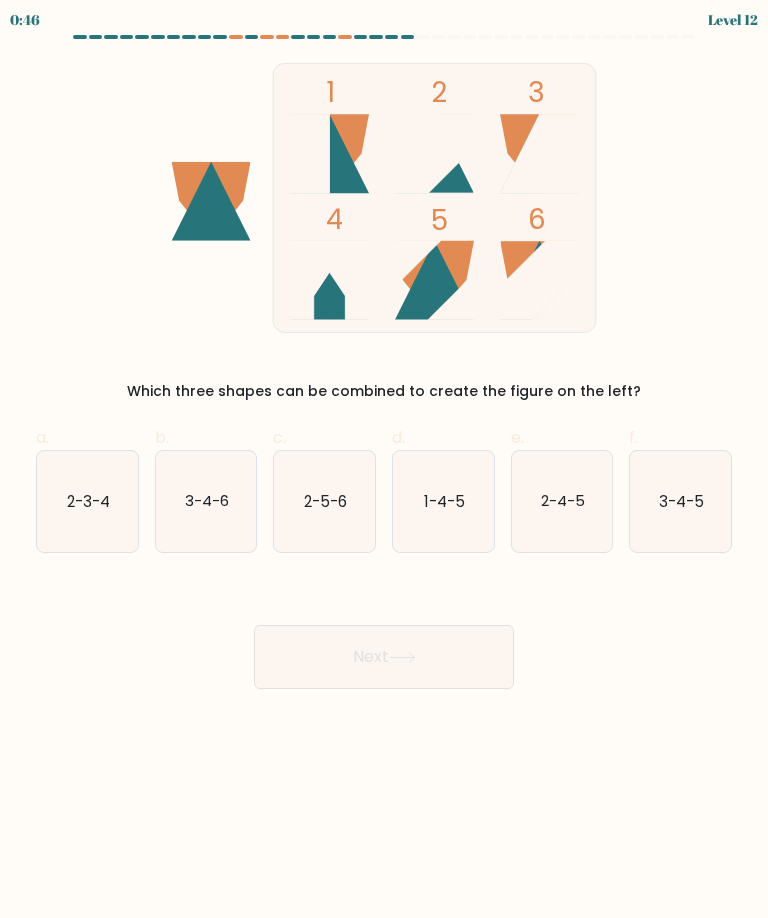 click on "2-5-6" at bounding box center (324, 501) 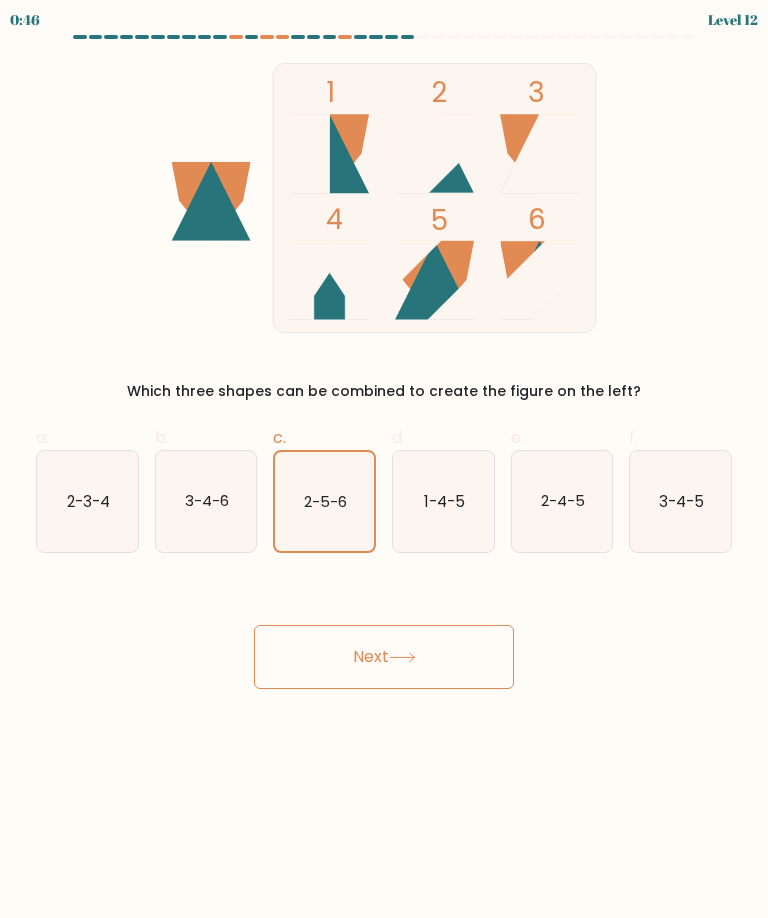 click on "Next" at bounding box center (384, 657) 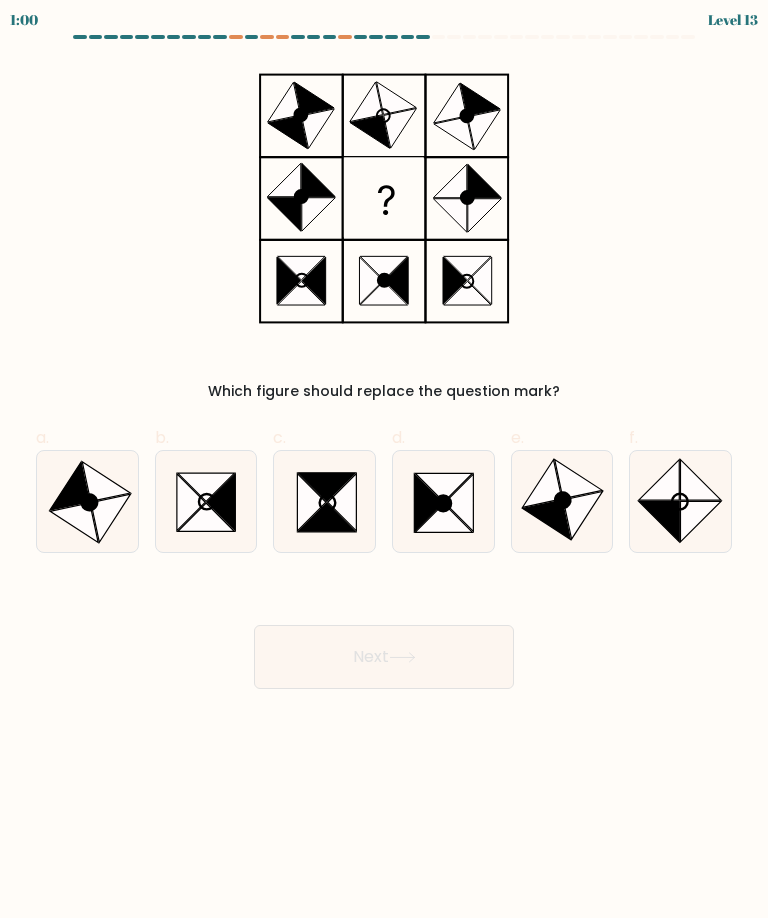 click at bounding box center (701, 521) 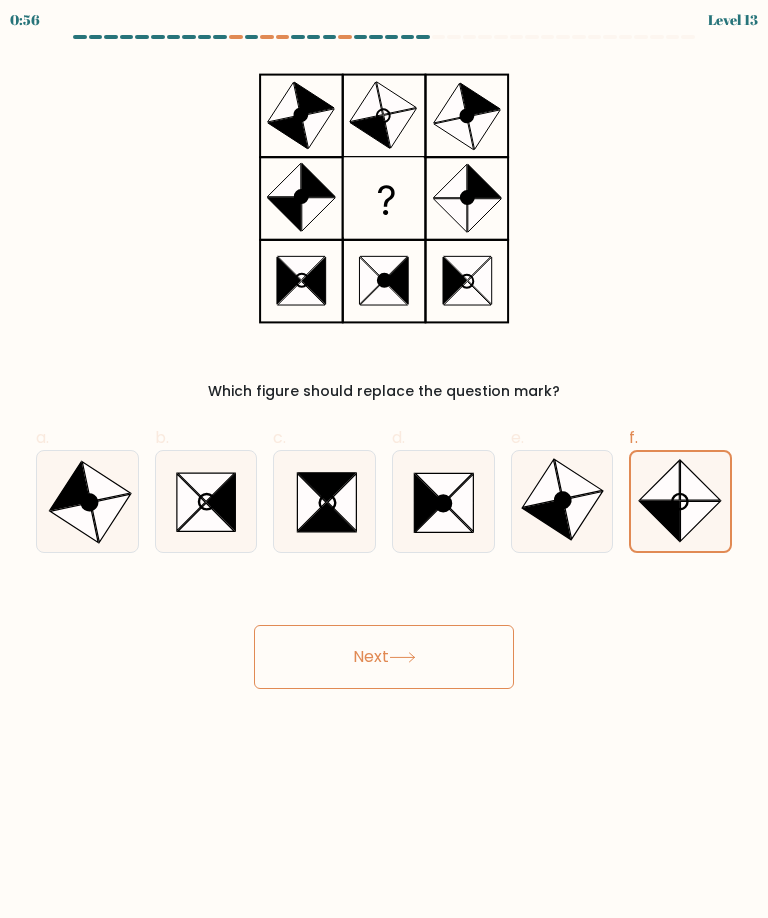 click on "Next" at bounding box center [384, 657] 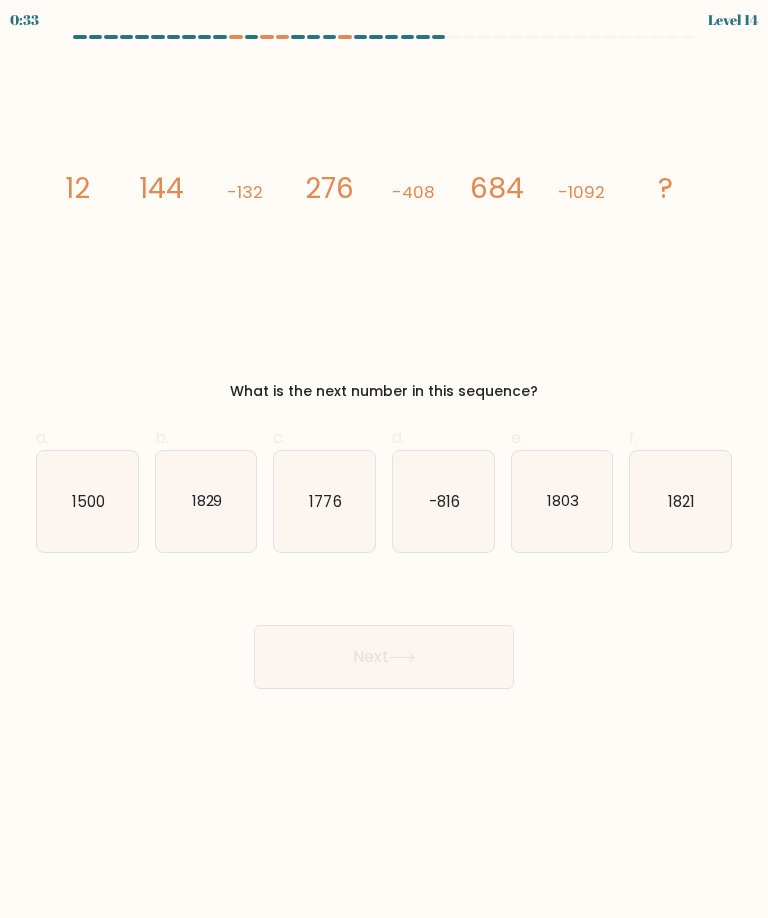 scroll, scrollTop: 0, scrollLeft: 0, axis: both 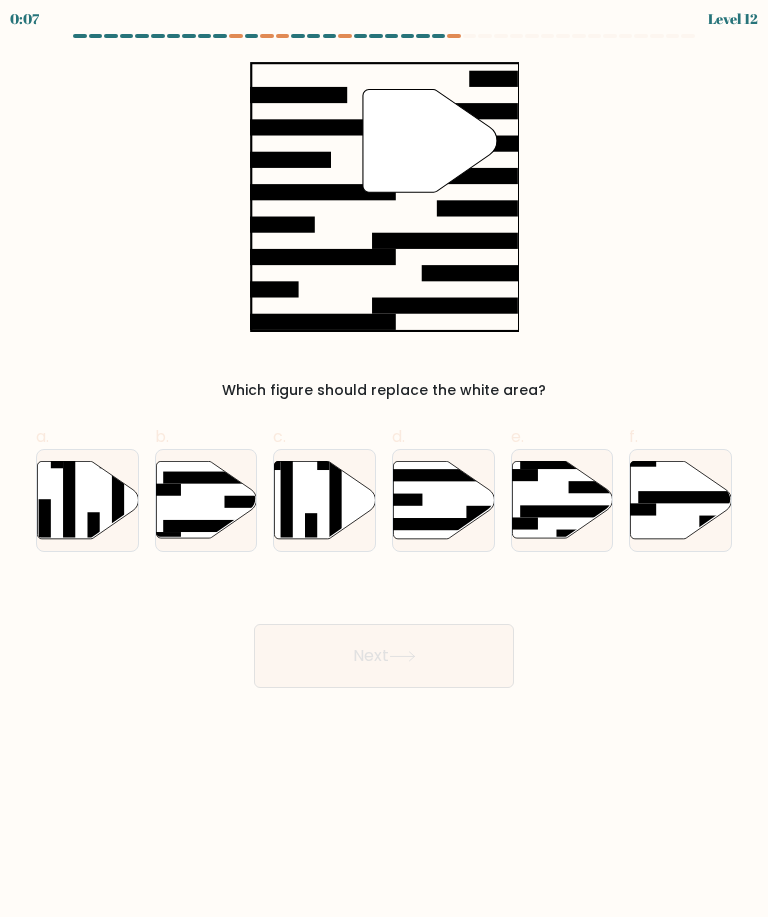 click at bounding box center [385, 198] 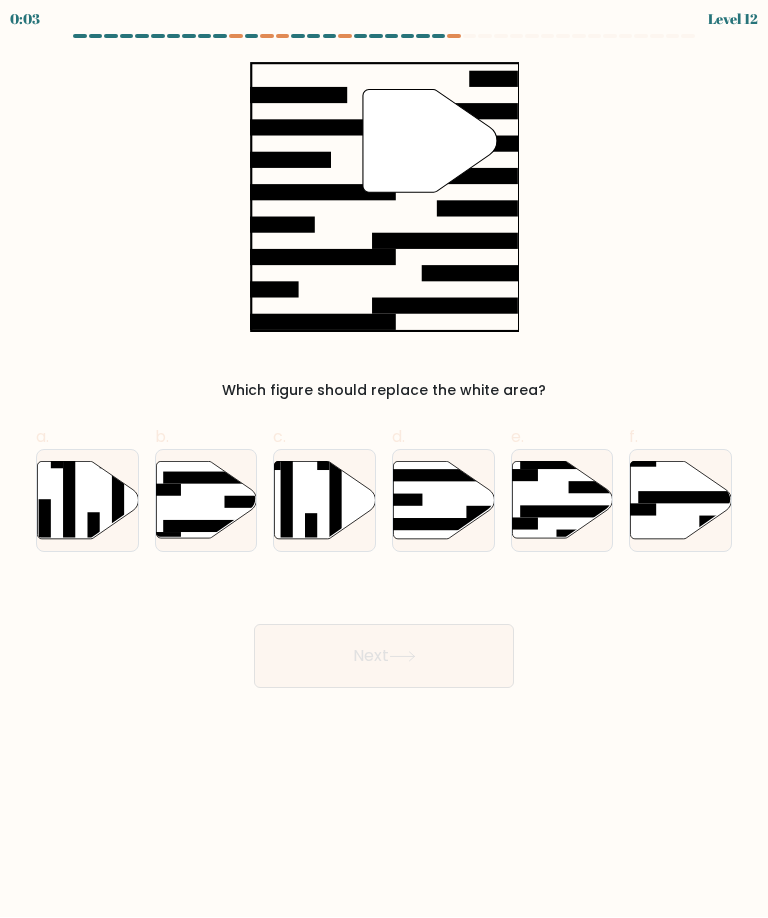 scroll, scrollTop: 13, scrollLeft: 0, axis: vertical 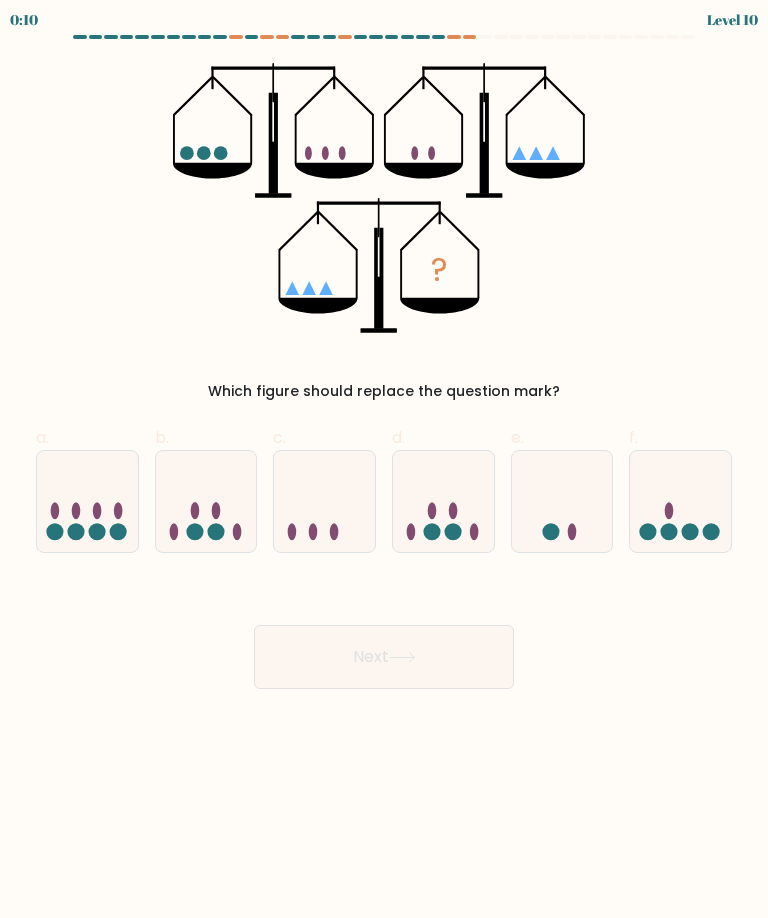 click at bounding box center [562, 501] 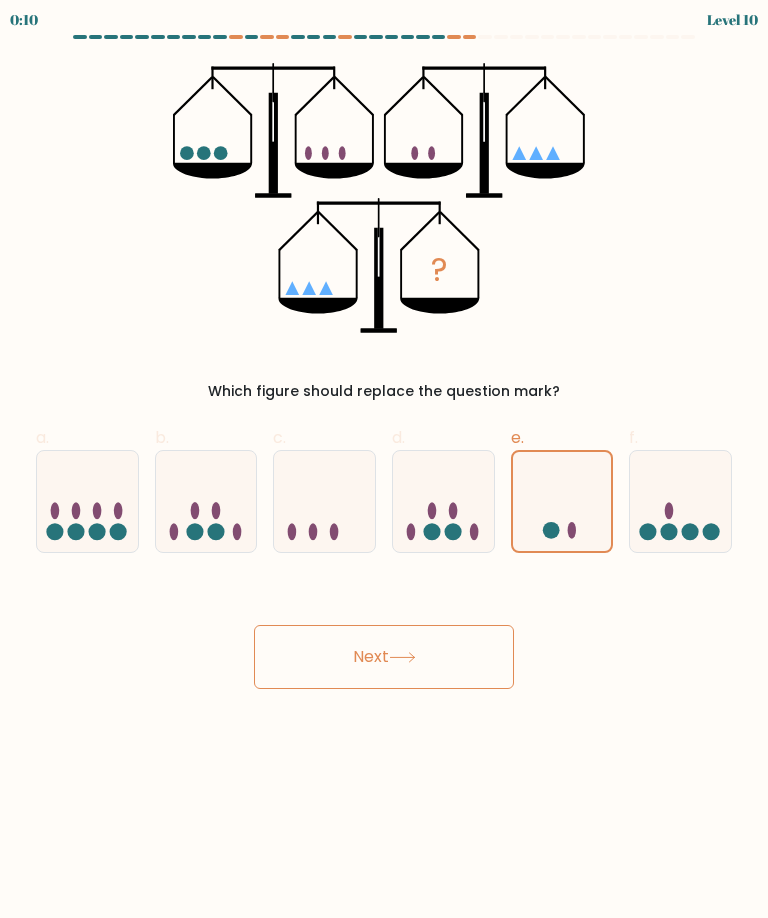 click on "Next" at bounding box center (384, 657) 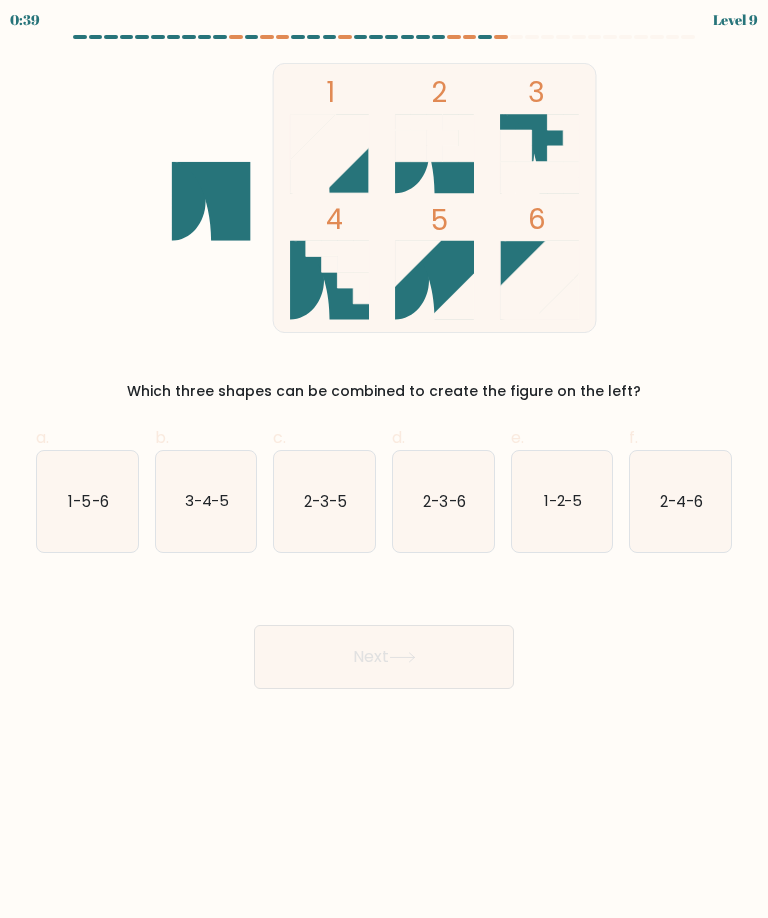 scroll, scrollTop: 0, scrollLeft: 0, axis: both 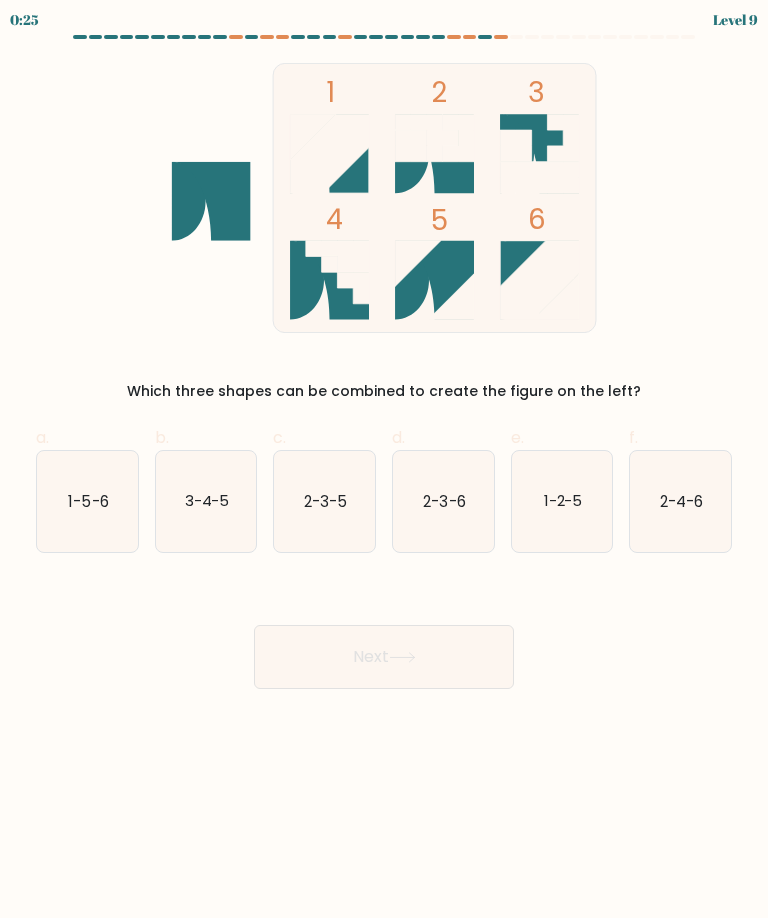 click on "1-5-6" at bounding box center (87, 501) 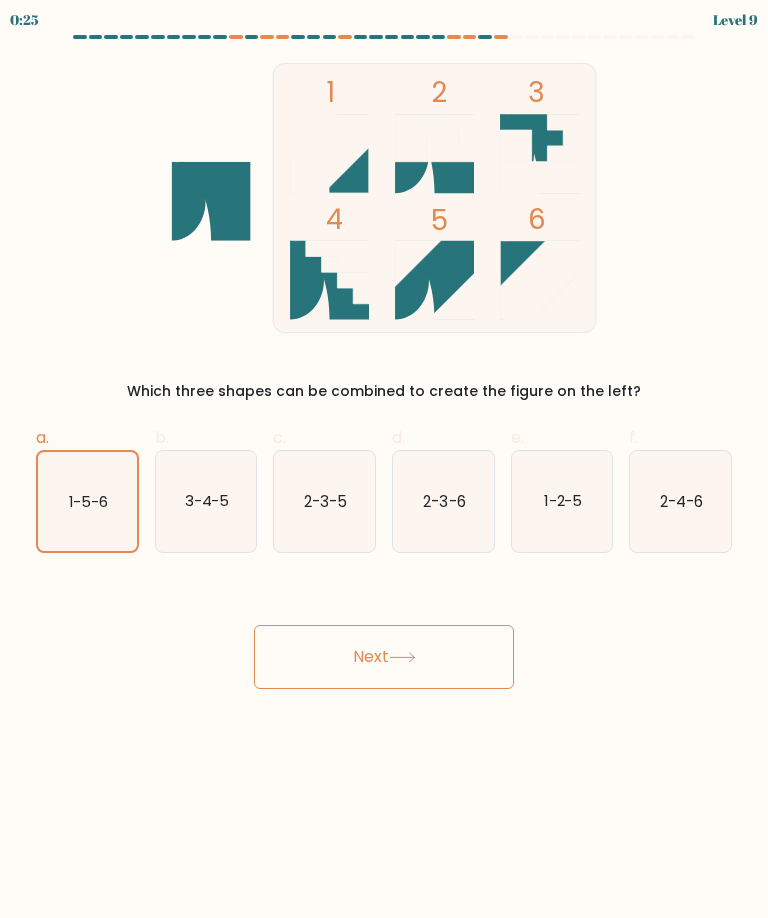 click on "Next" at bounding box center [384, 657] 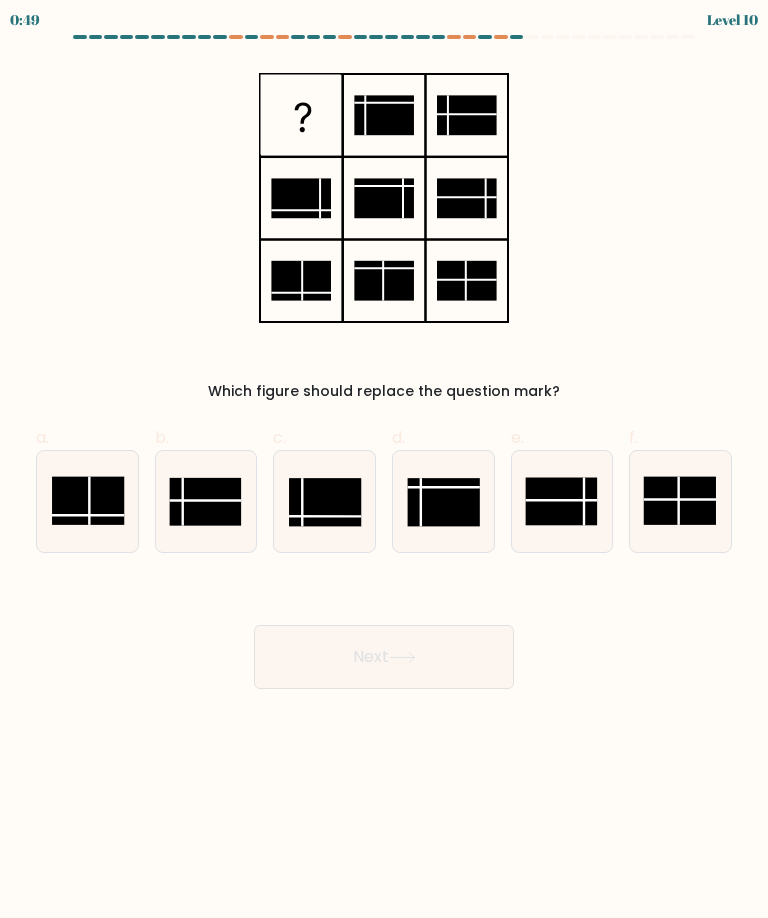 click at bounding box center (325, 502) 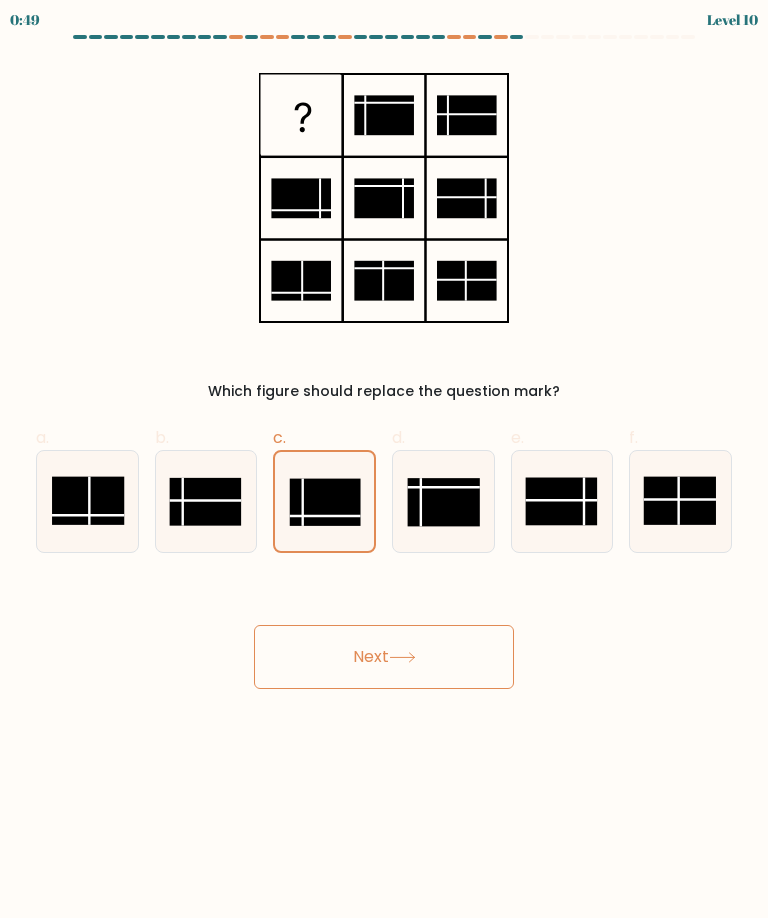 click on "Next" at bounding box center [384, 657] 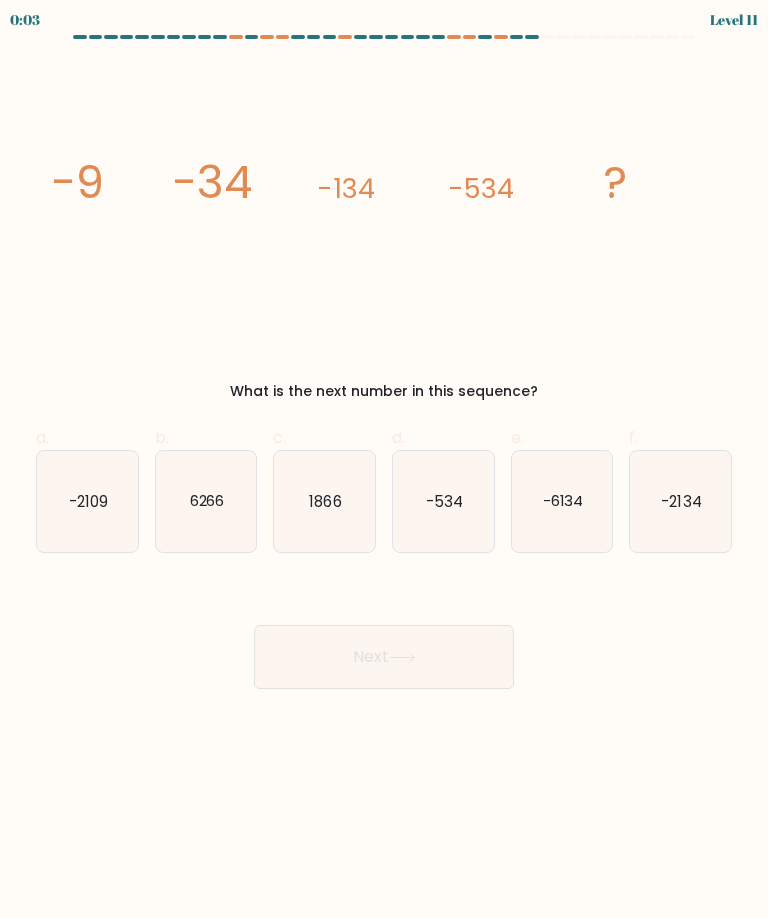 click on "image/svg+xml
-9
-34
-134
-534
?
What is the next number in this sequence?" at bounding box center [384, 232] 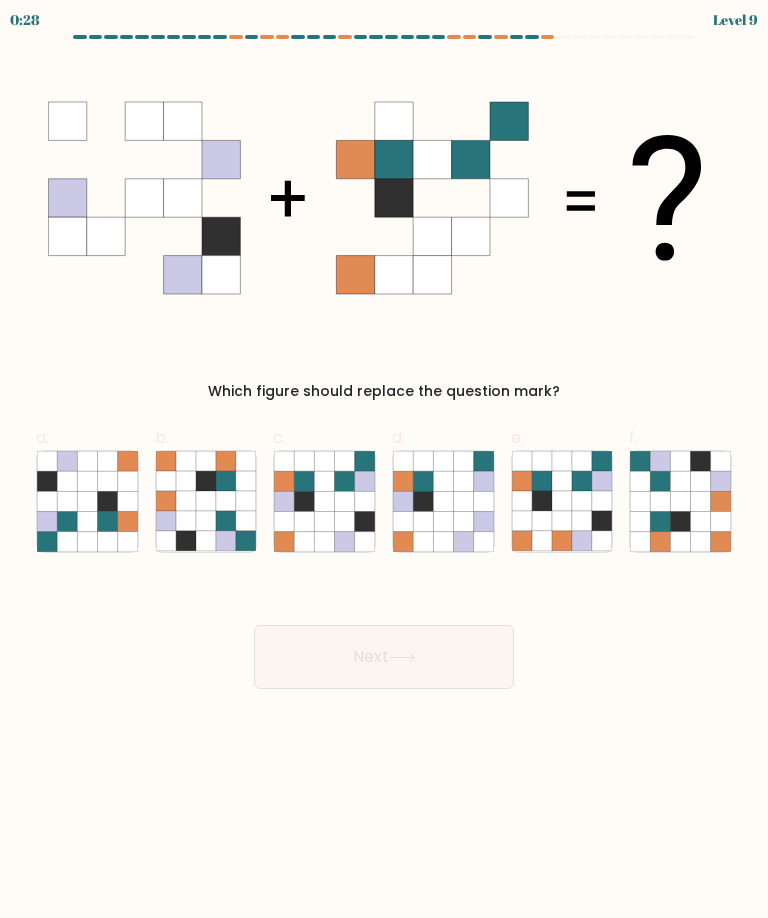 scroll, scrollTop: 0, scrollLeft: 0, axis: both 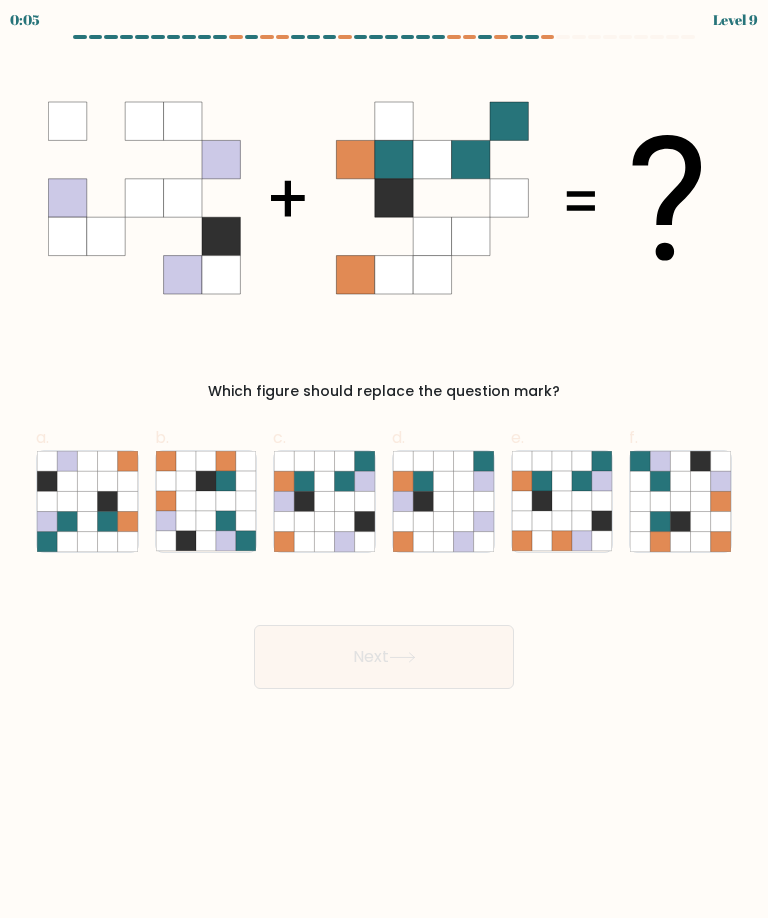 click at bounding box center [509, 236] 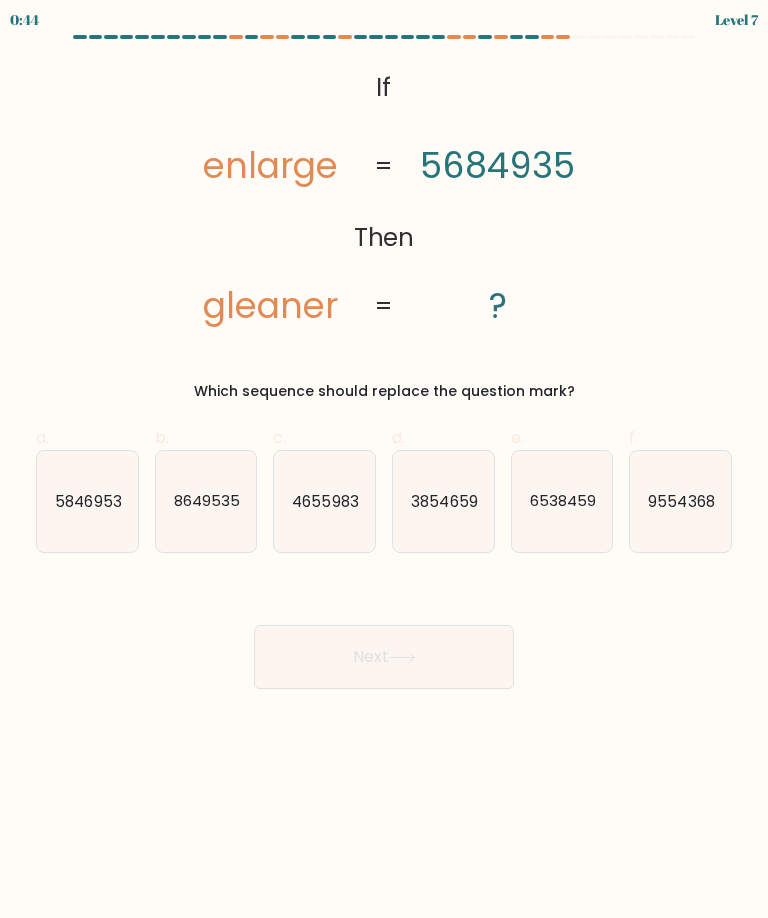 scroll, scrollTop: 0, scrollLeft: 0, axis: both 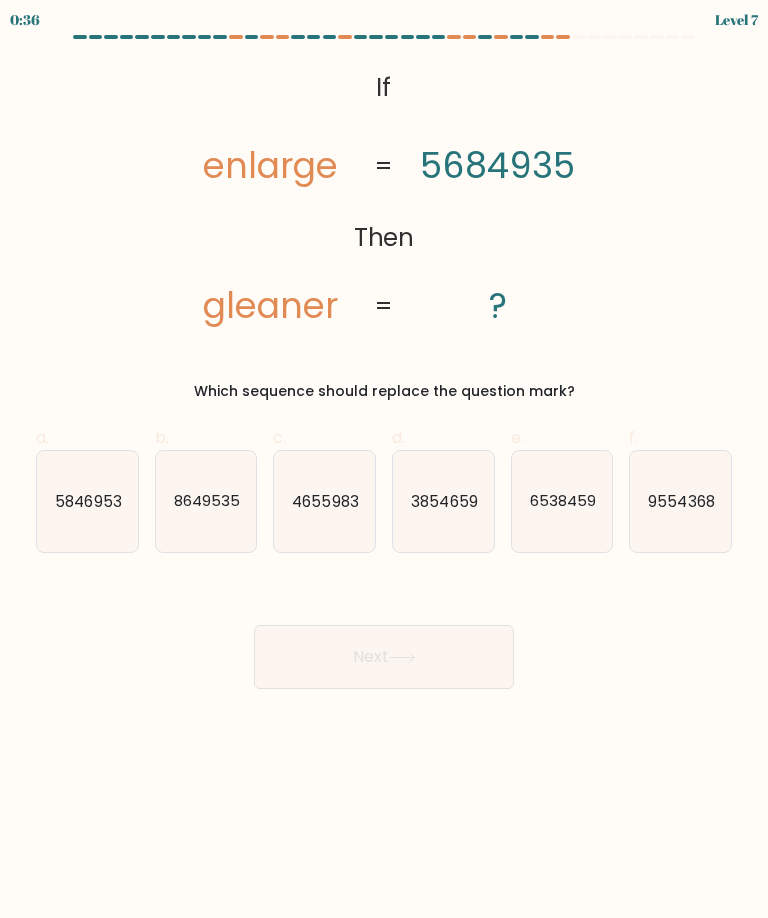 click on "@import url('https://fonts.googleapis.com/css?family=Abril+Fatface:400,100,100italic,300,300italic,400italic,500,500italic,700,700italic,900,900italic');           If       Then       enlarge       gleaner       5684935       ?       =       =" at bounding box center [384, 198] 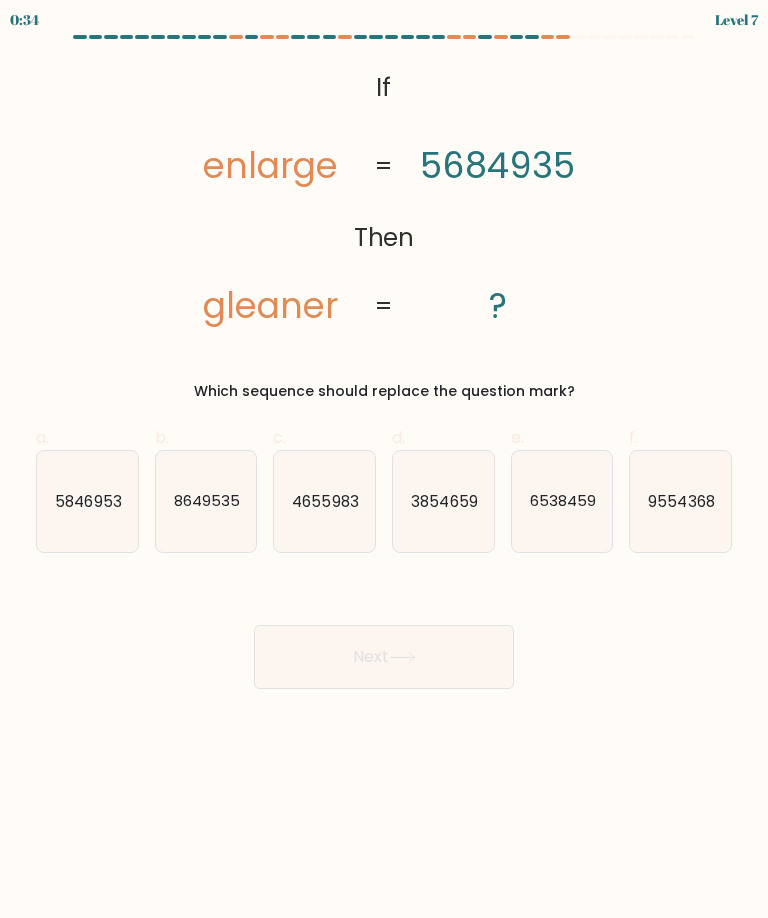click on "3854659" at bounding box center [444, 500] 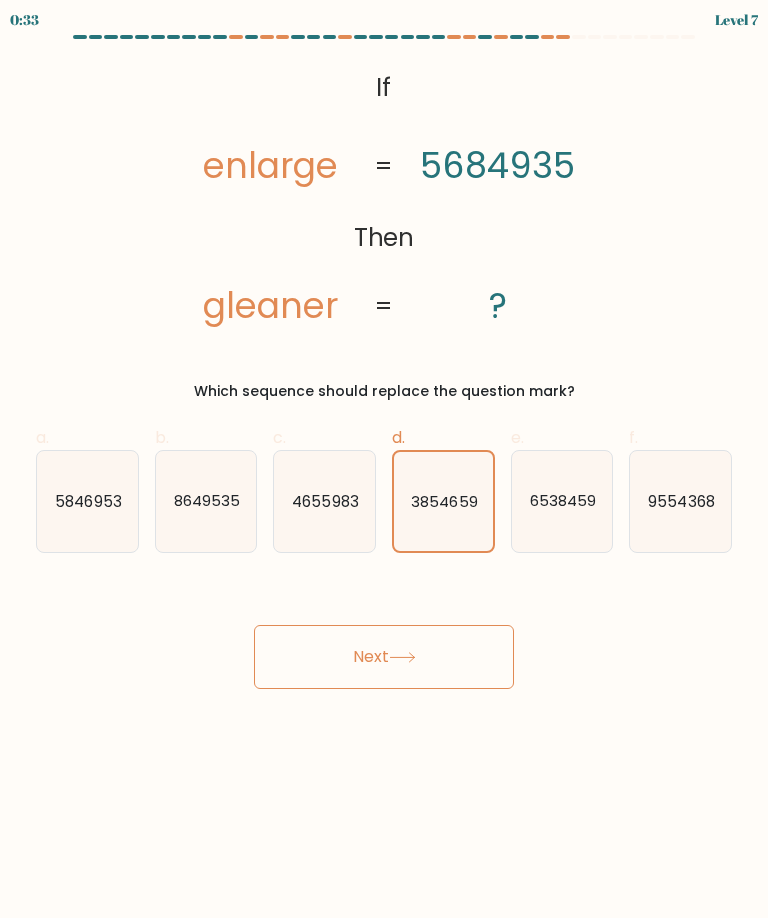 click on "Next" at bounding box center (384, 657) 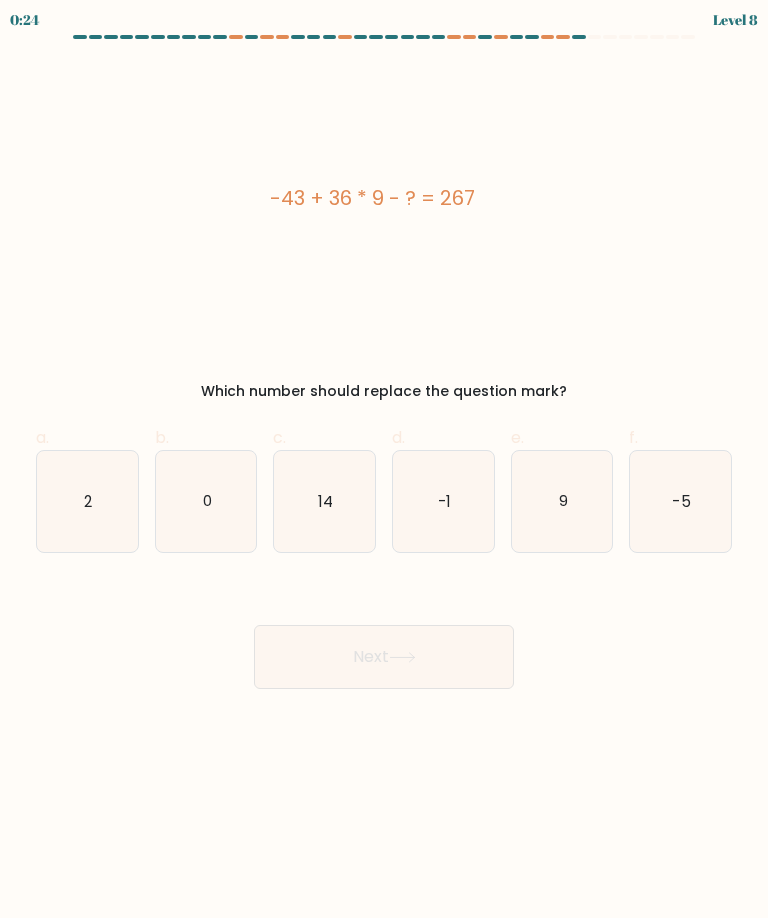 click on "-1" at bounding box center [444, 500] 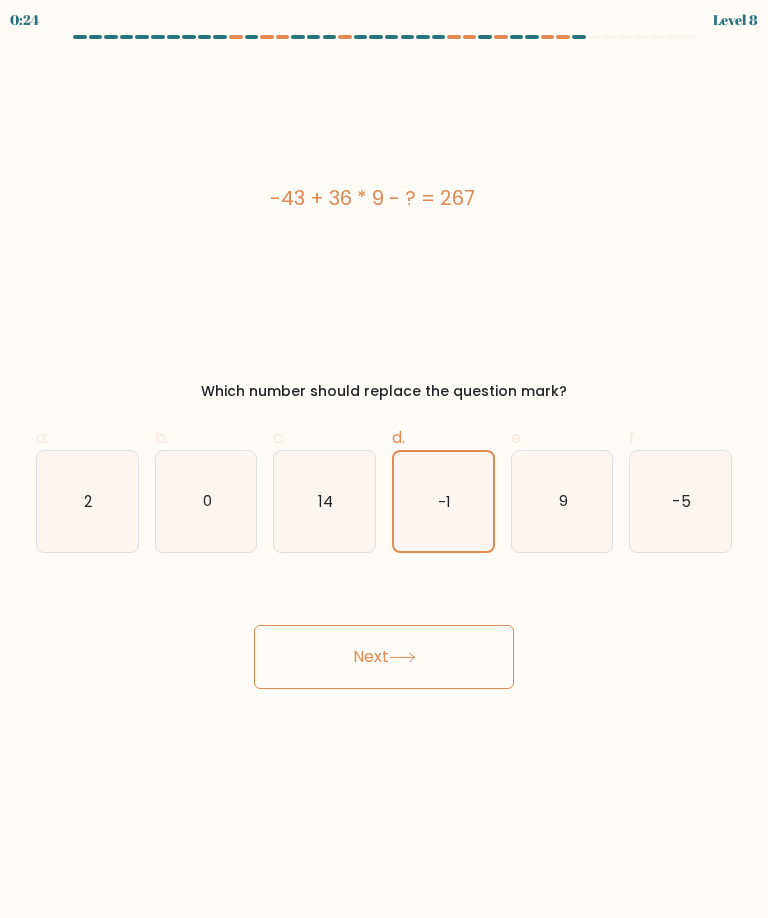 click on "Next" at bounding box center [384, 657] 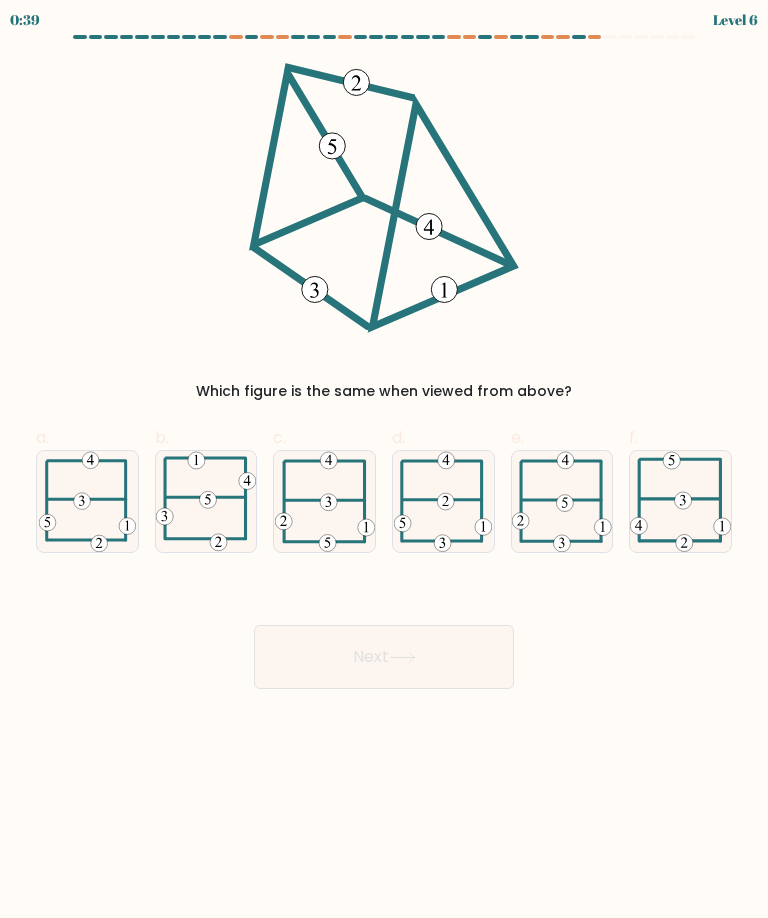 click at bounding box center (443, 501) 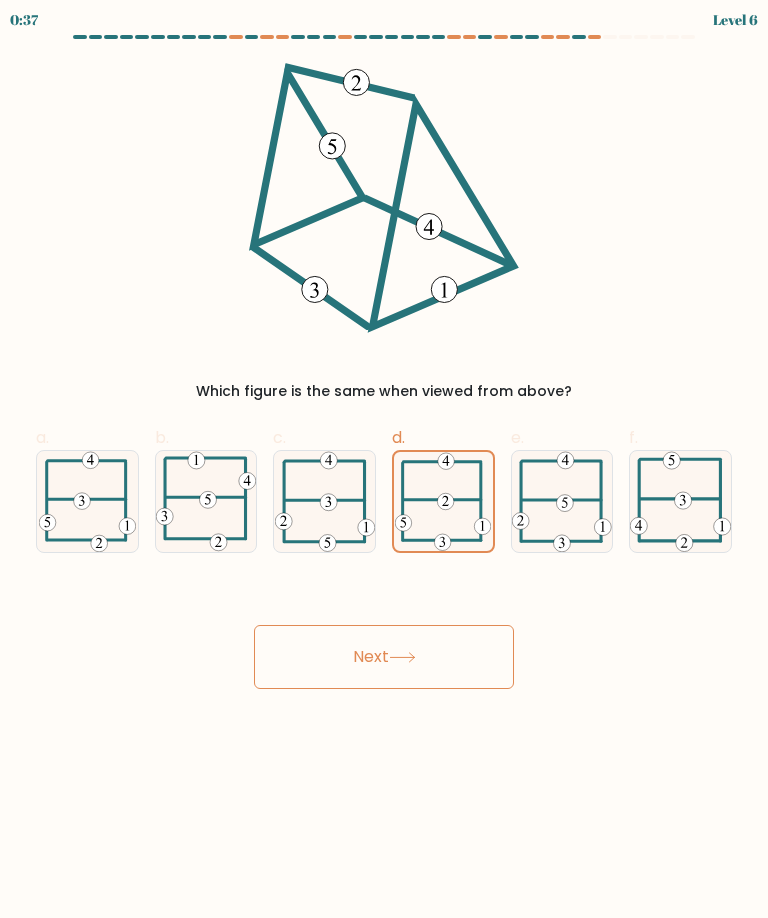 click on "Next" at bounding box center (384, 657) 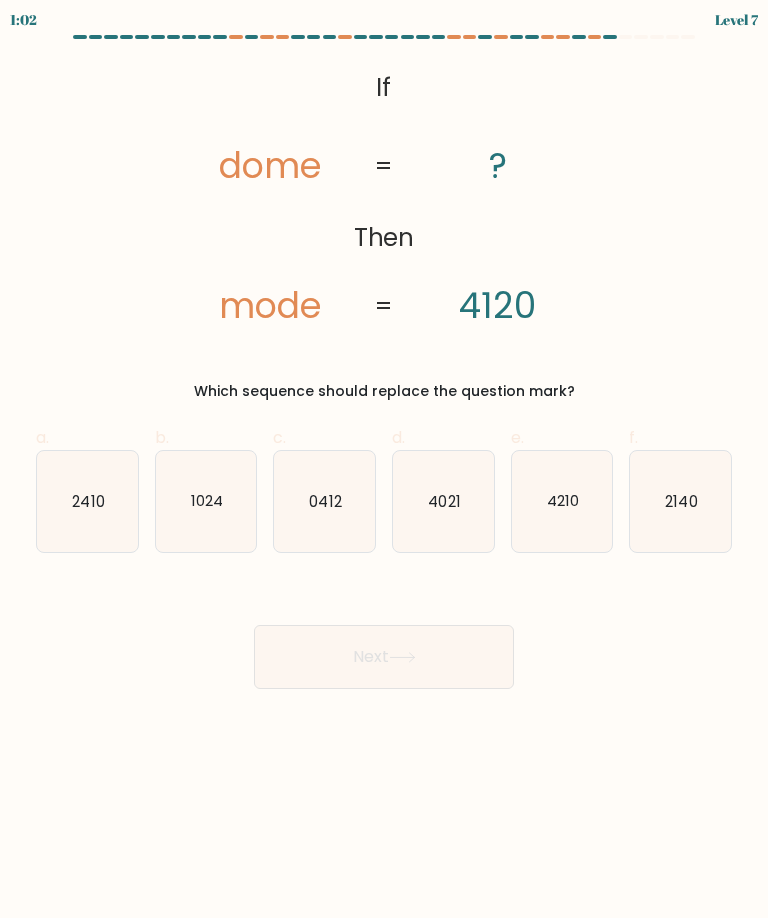 click on "4210" at bounding box center (562, 501) 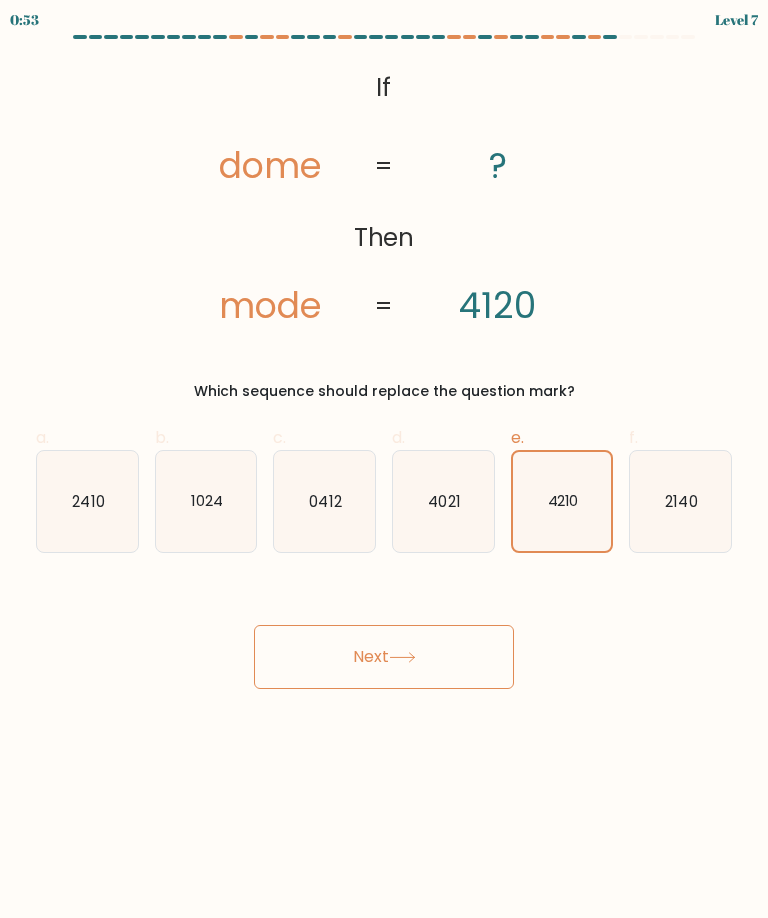 click on "2140" at bounding box center [680, 501] 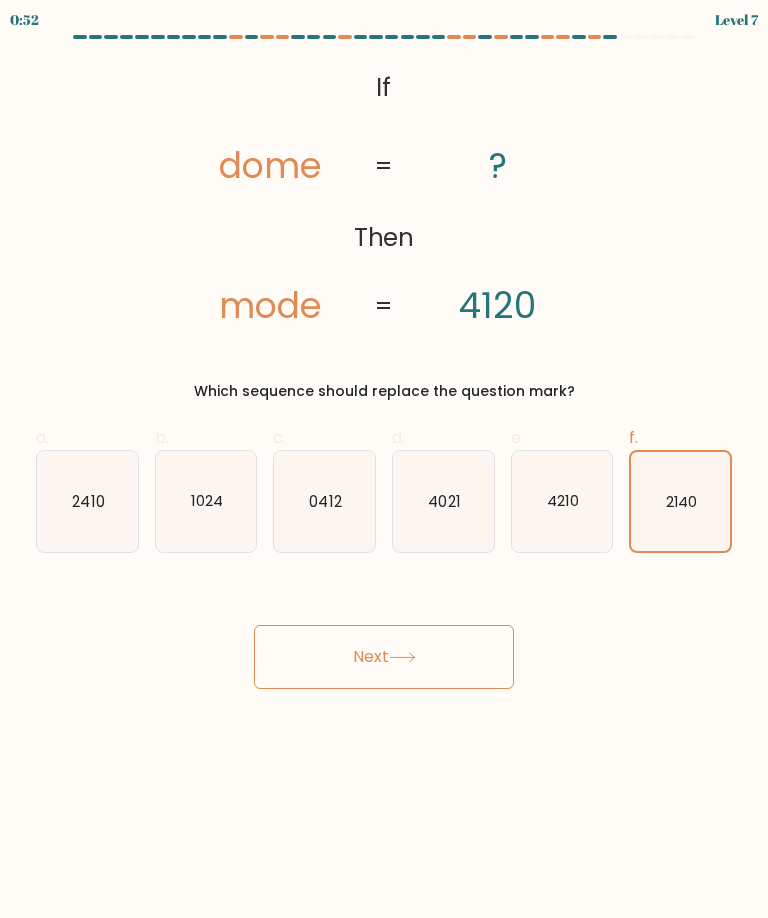 click on "Next" at bounding box center [384, 657] 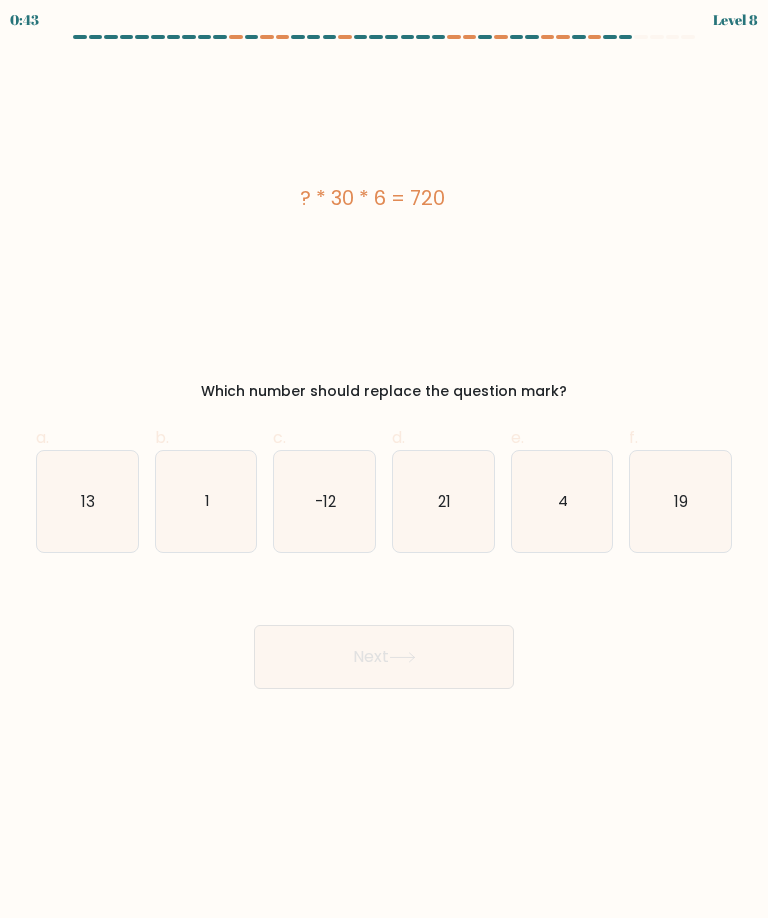 click on "21" at bounding box center (443, 501) 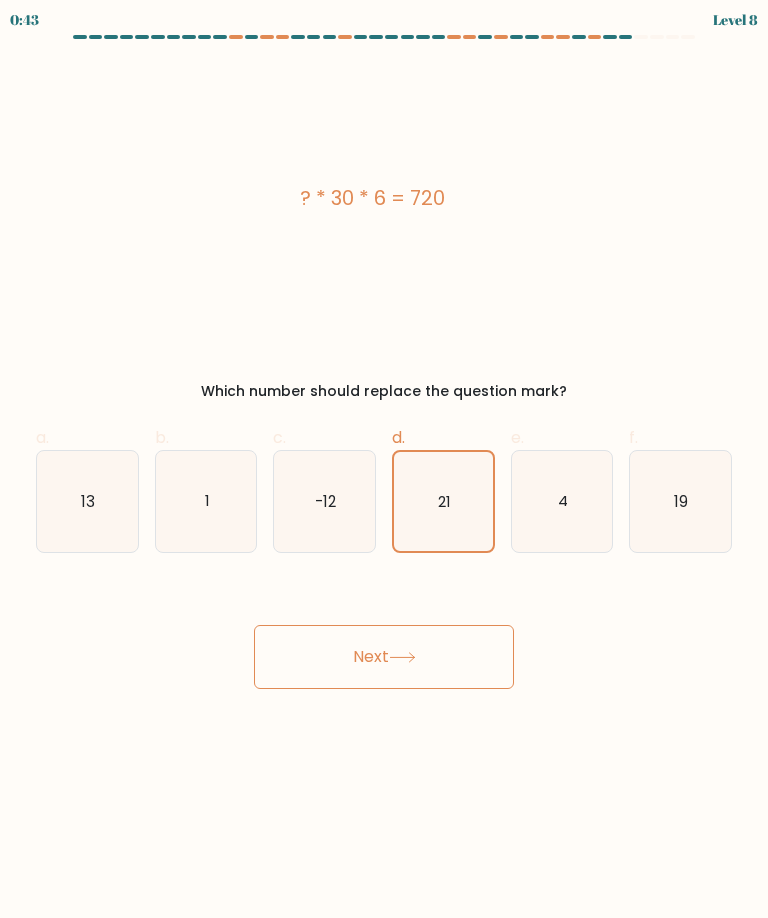 click on "Next" at bounding box center (384, 657) 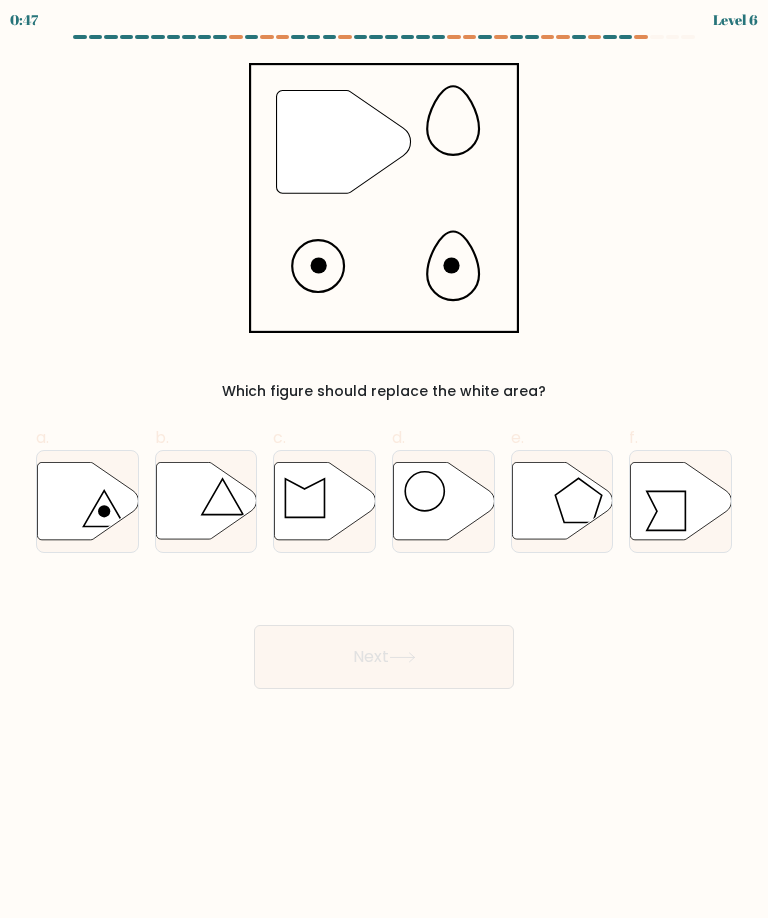 click on "d." at bounding box center [443, 489] 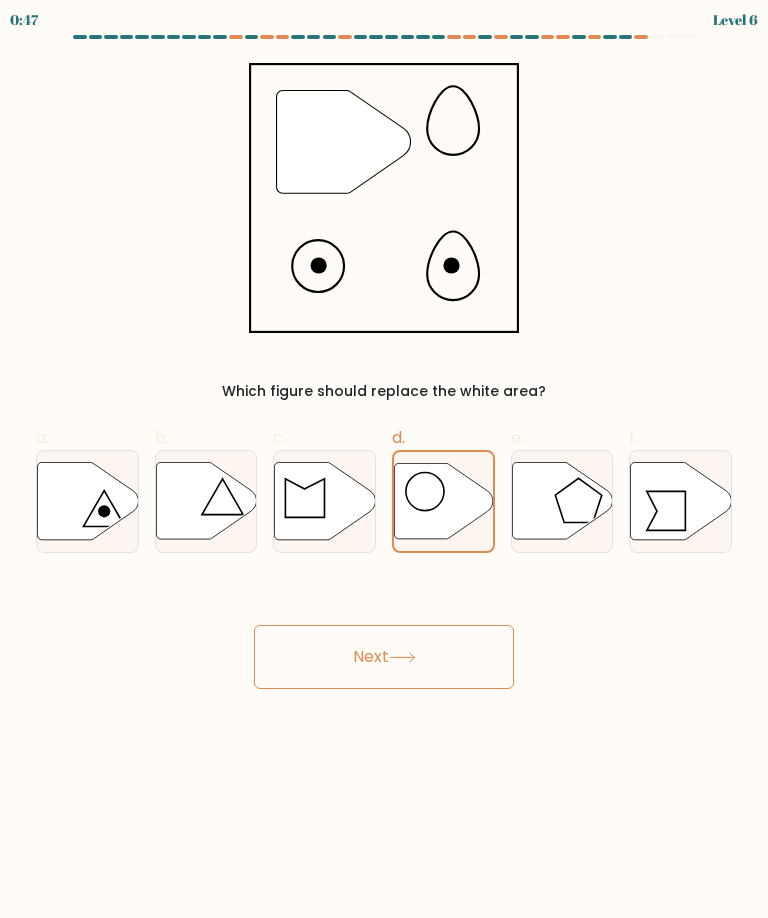 click on "Next" at bounding box center (384, 657) 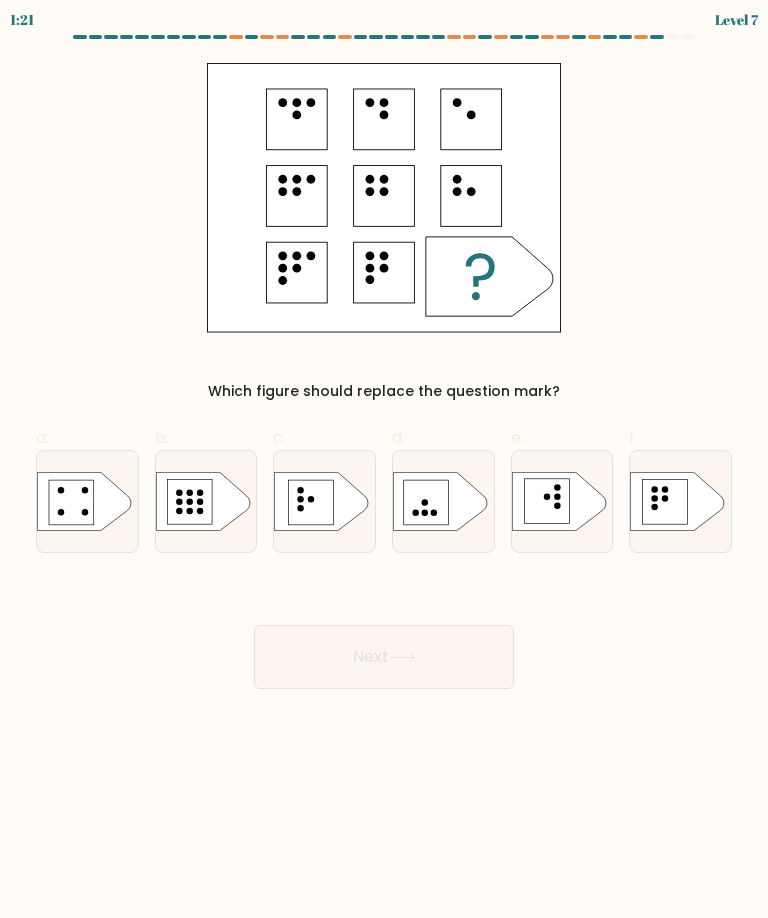 click at bounding box center (311, 502) 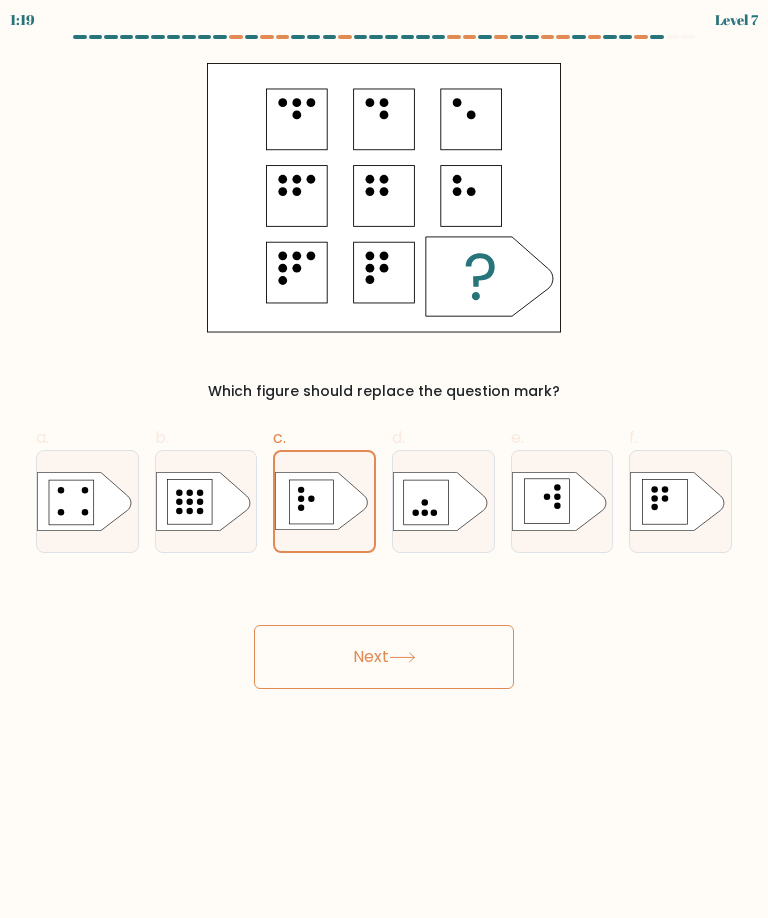 click on "Next" at bounding box center [384, 657] 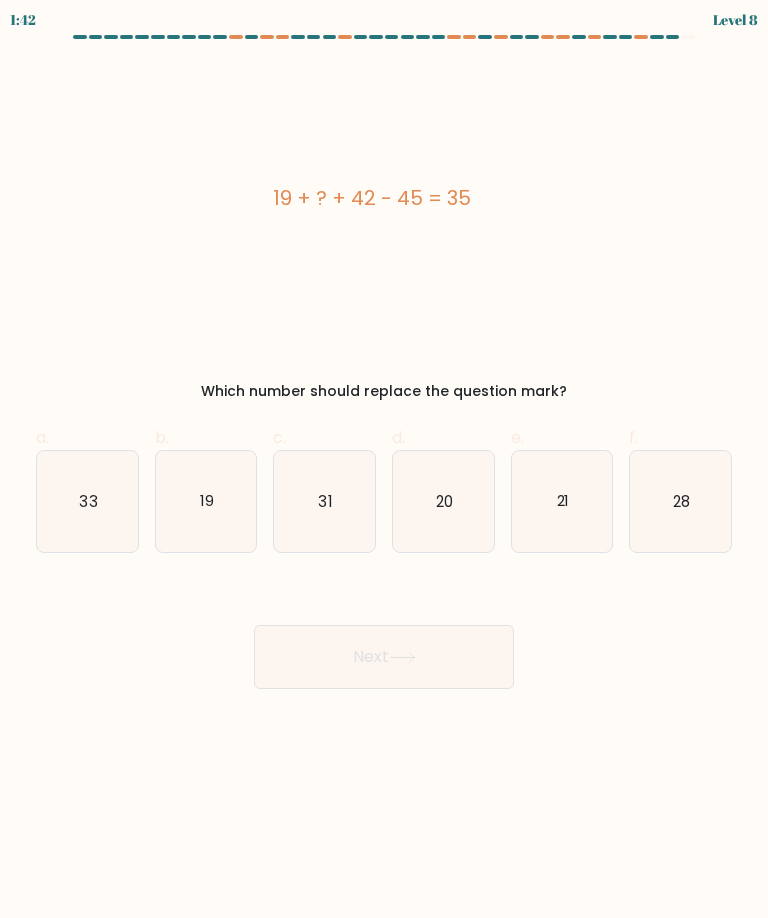 click on "19" at bounding box center [206, 501] 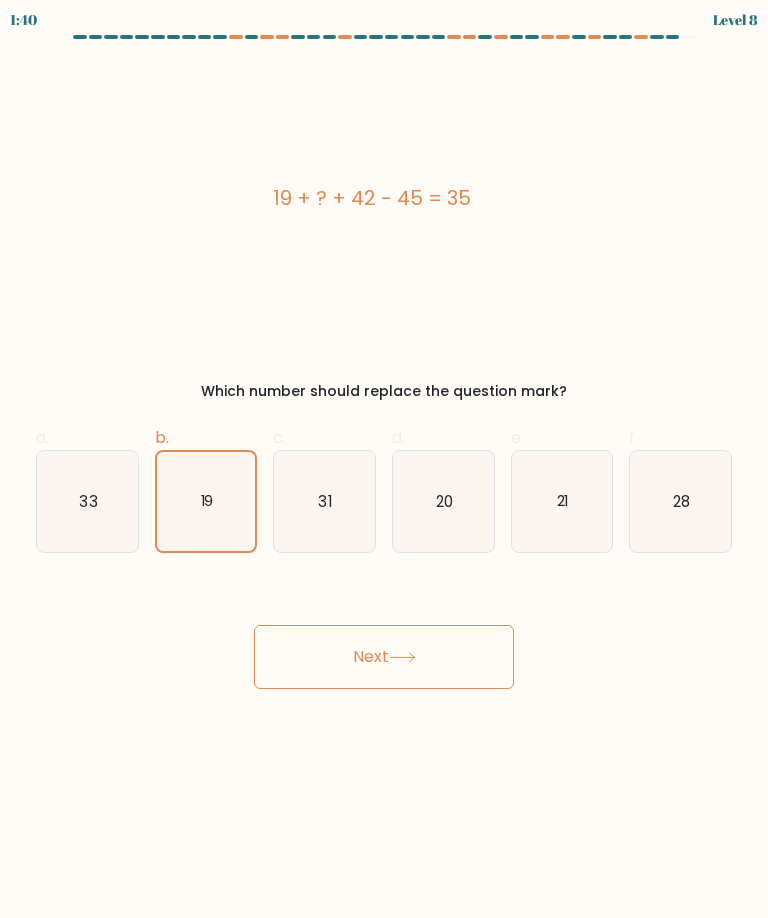 click at bounding box center [402, 657] 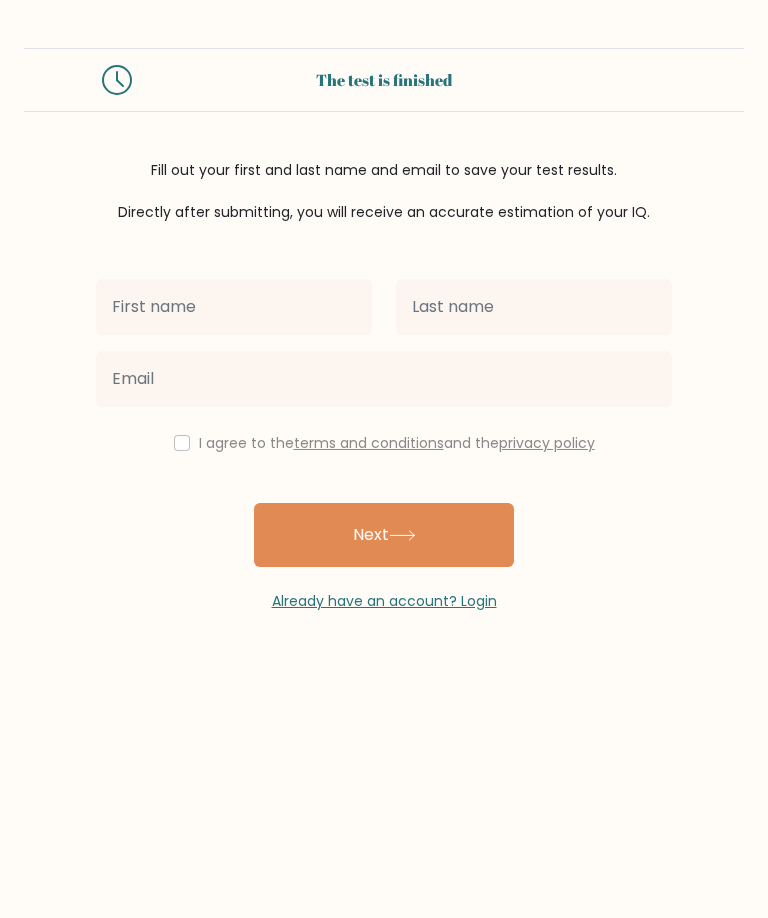 scroll, scrollTop: 0, scrollLeft: 0, axis: both 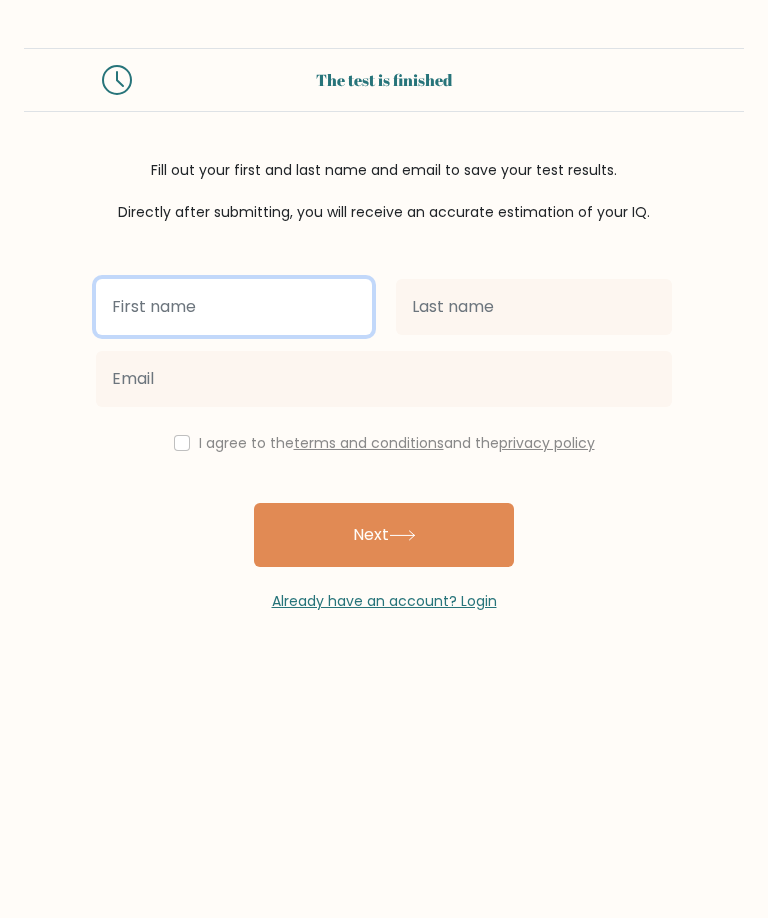 click at bounding box center (234, 307) 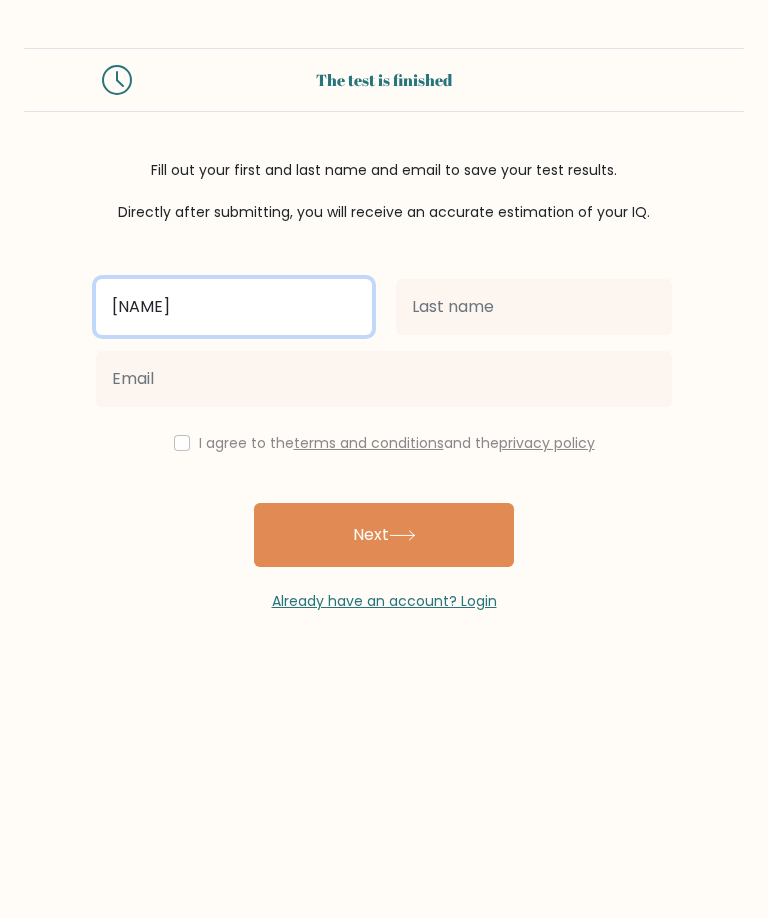 type on "Lwla" 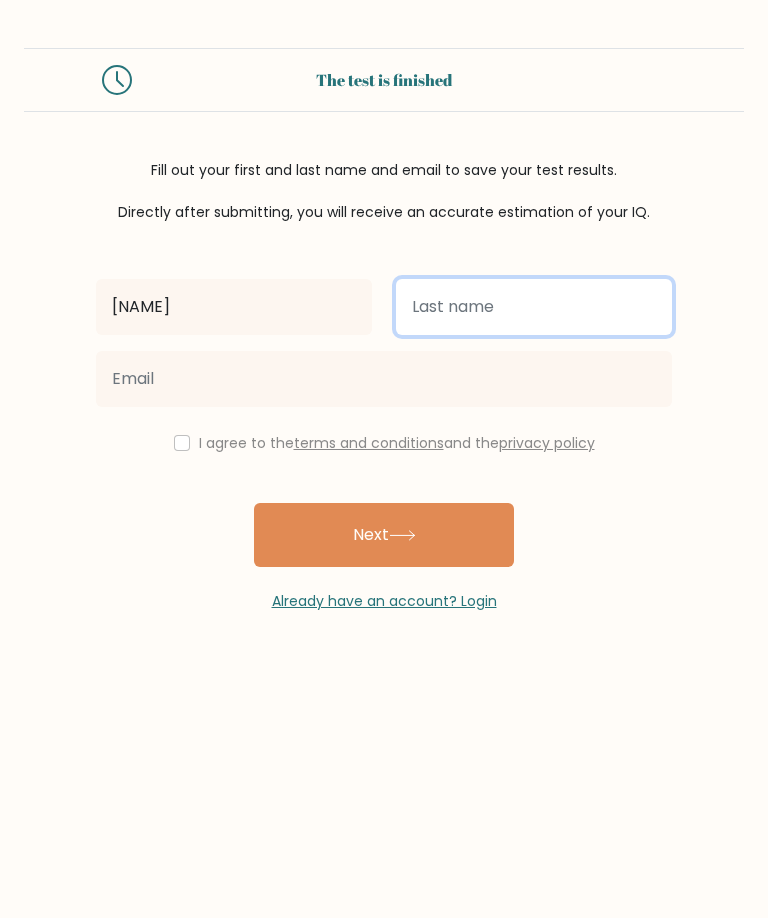 click at bounding box center (534, 307) 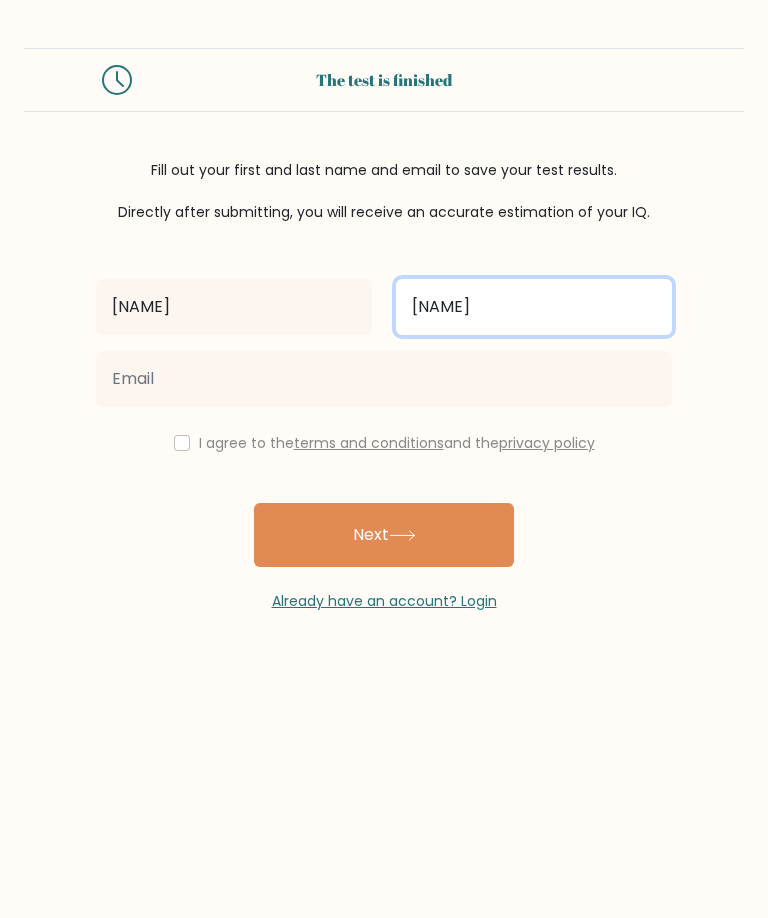 type on "Okokok" 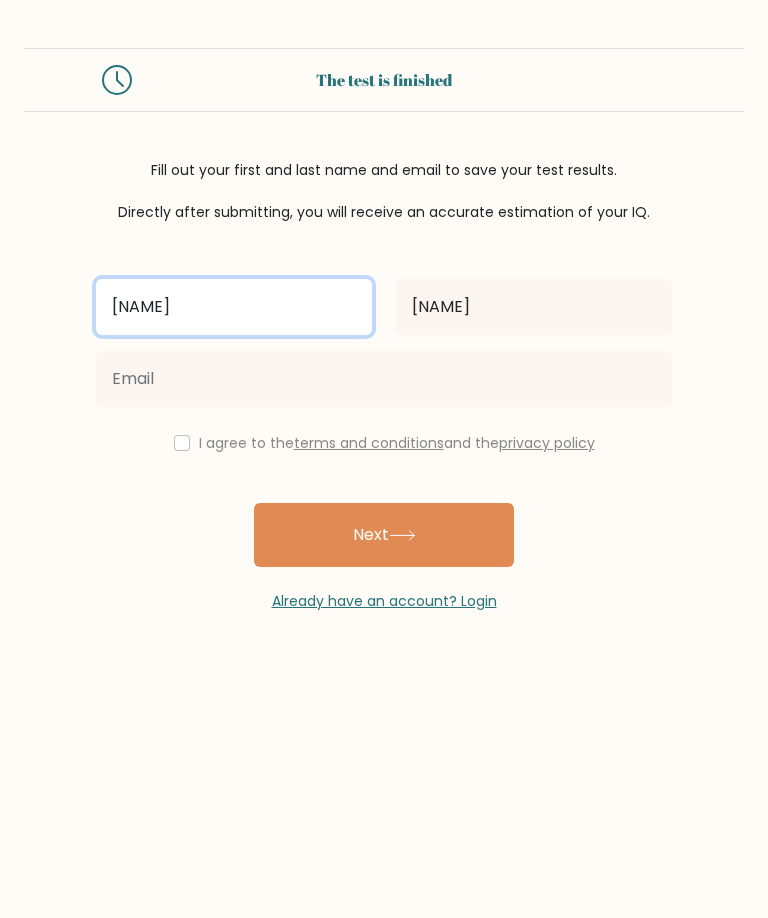 click on "Lwla" at bounding box center (234, 307) 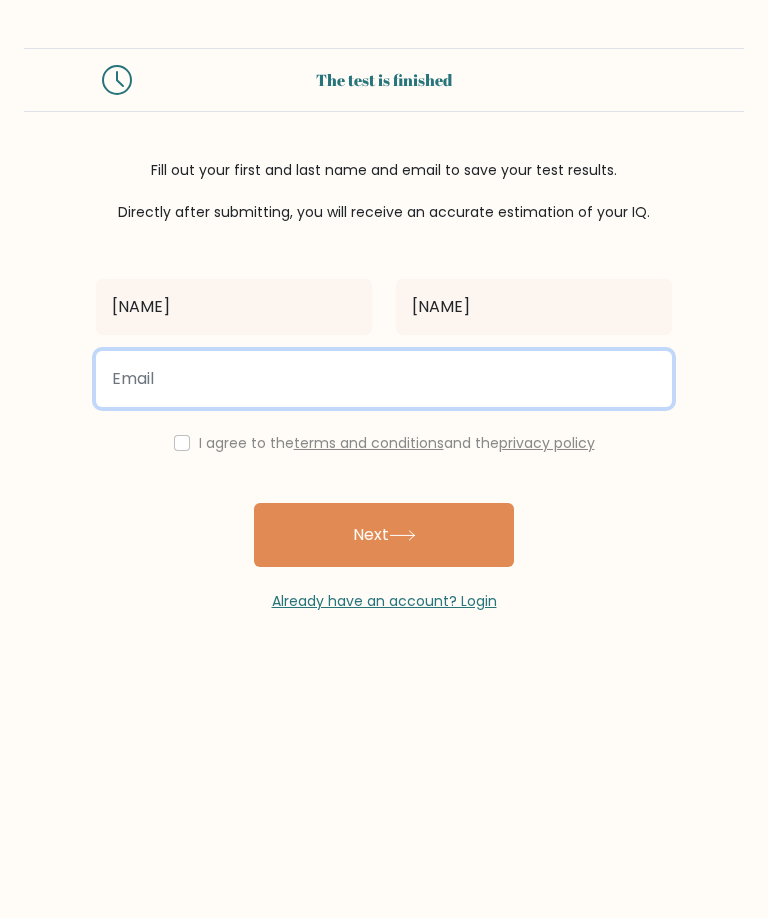 click at bounding box center (384, 379) 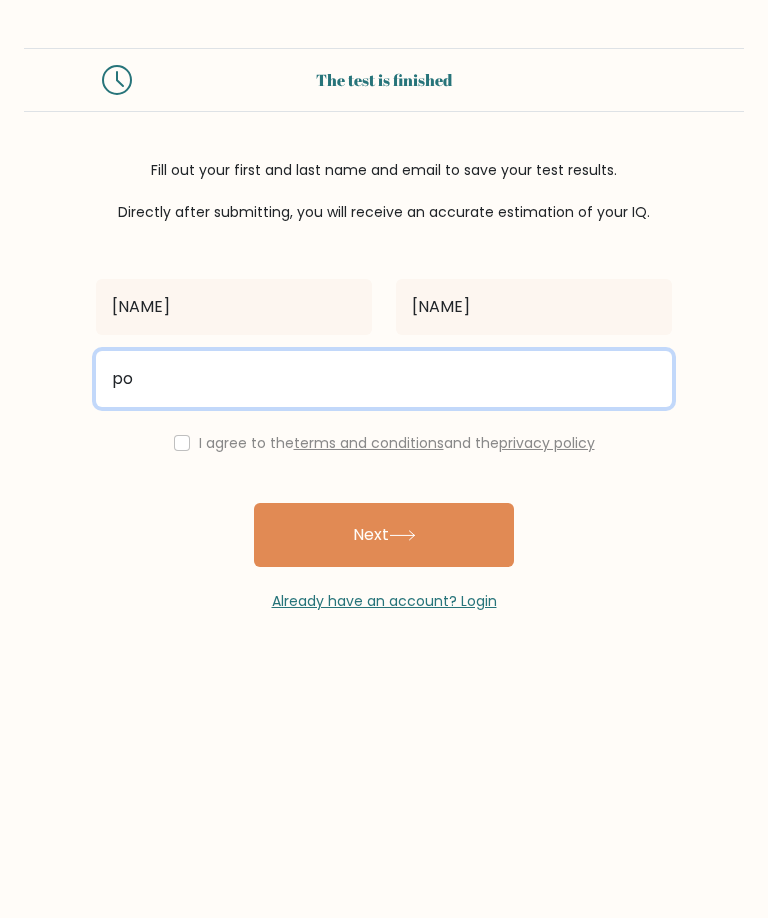 type on "p" 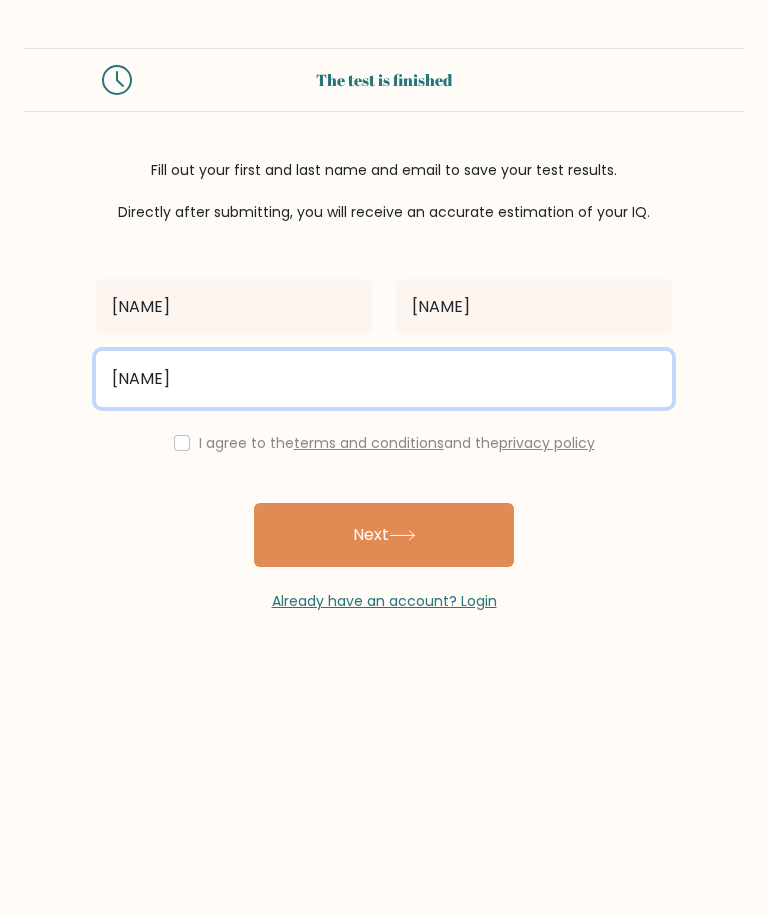 click on "vsprethyuksha" at bounding box center [384, 379] 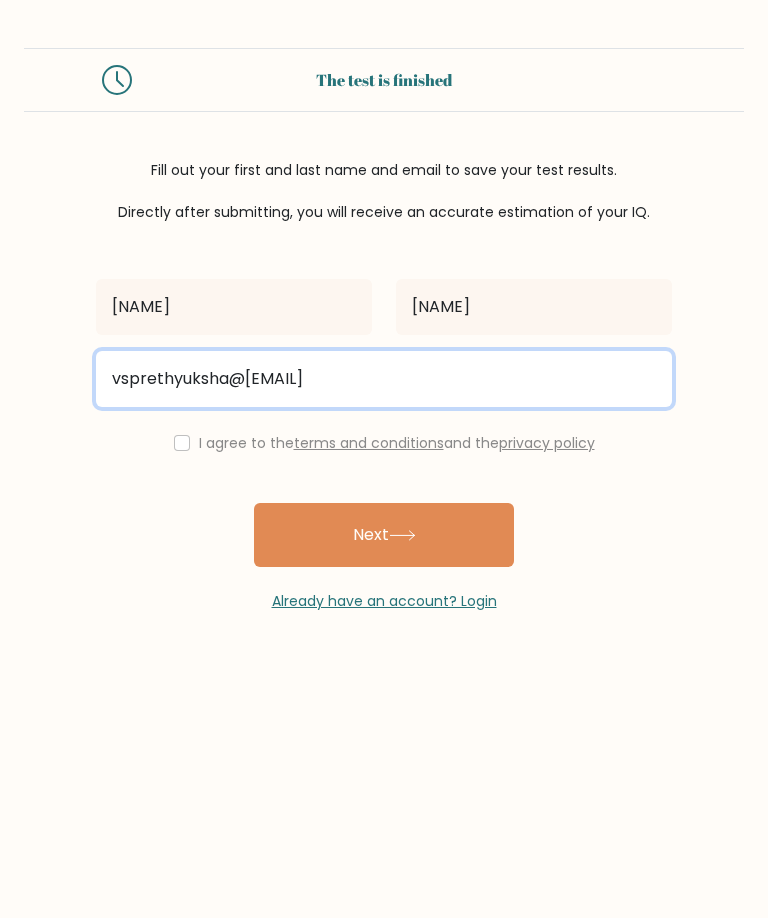 type on "vsprethyuksha@gmail.com" 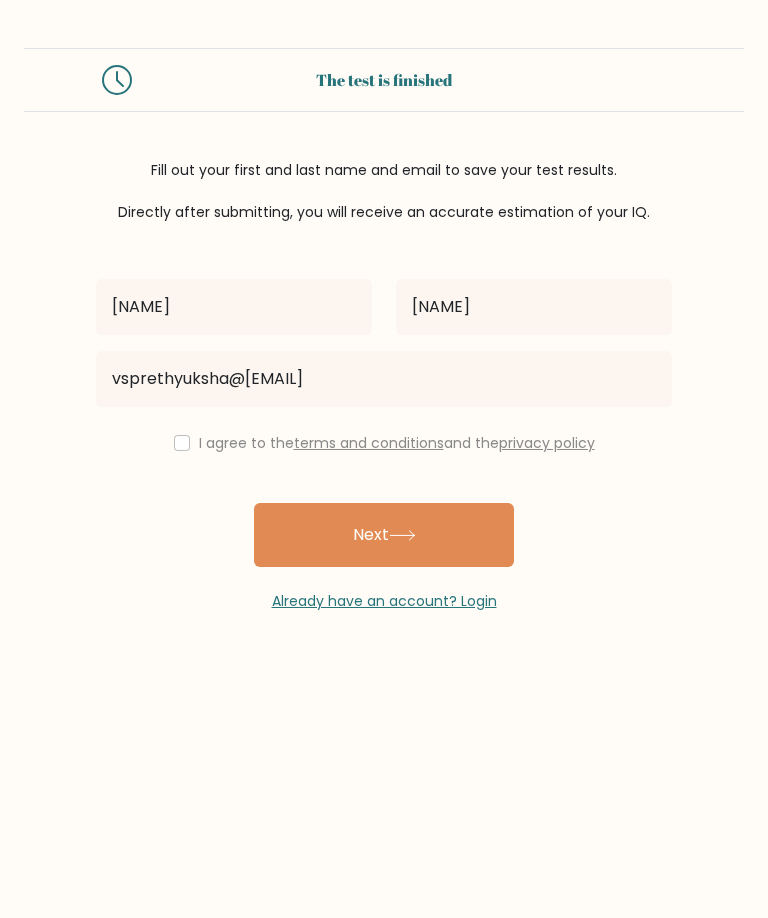 click on "Next" at bounding box center [384, 535] 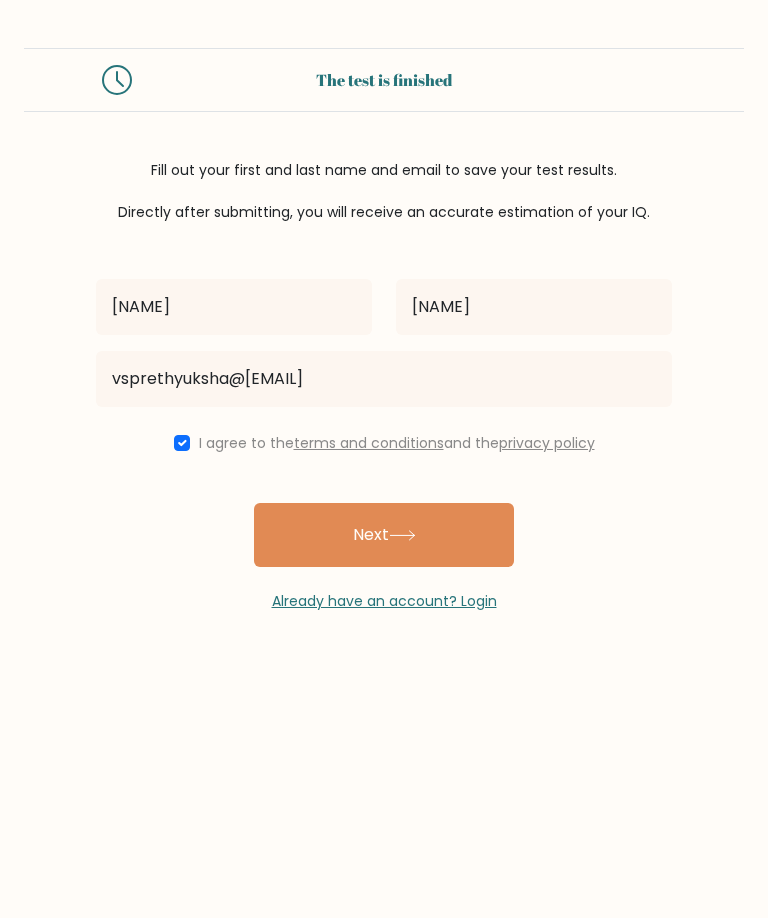 click on "Next" at bounding box center (384, 535) 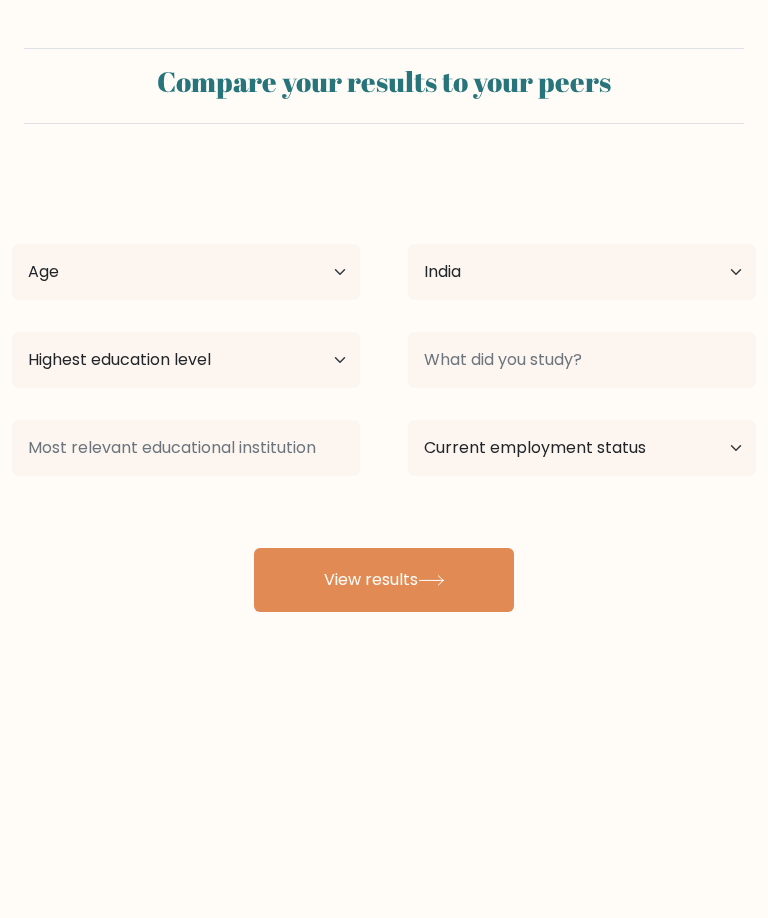 scroll, scrollTop: 0, scrollLeft: 0, axis: both 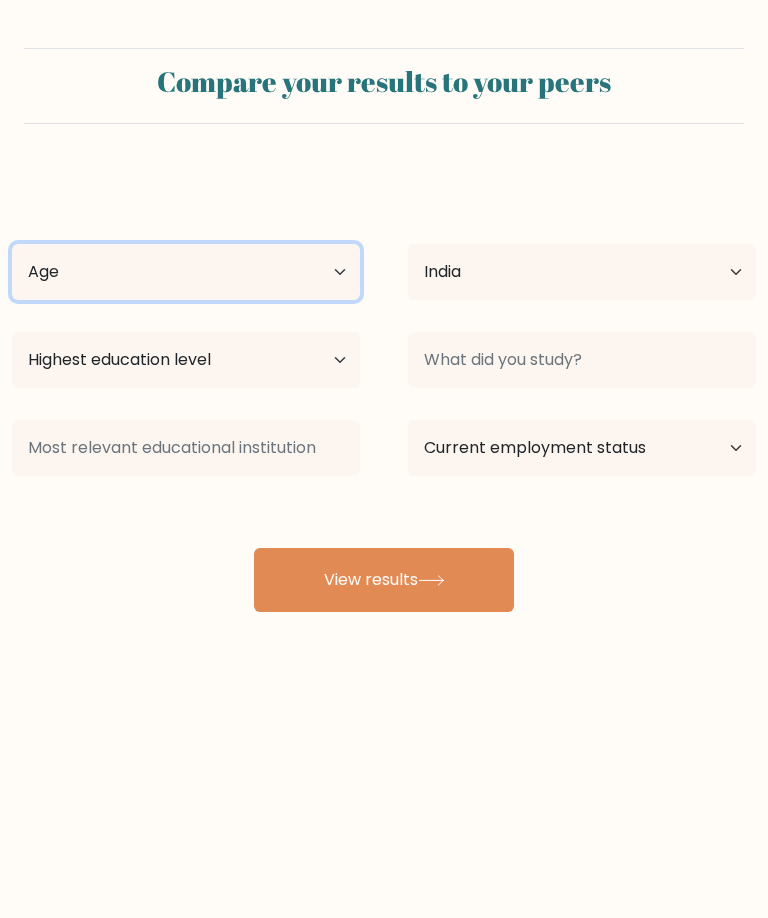 click on "Age
Under 18 years old
18-24 years old
25-34 years old
35-44 years old
45-54 years old
55-64 years old
65 years old and above" at bounding box center [186, 272] 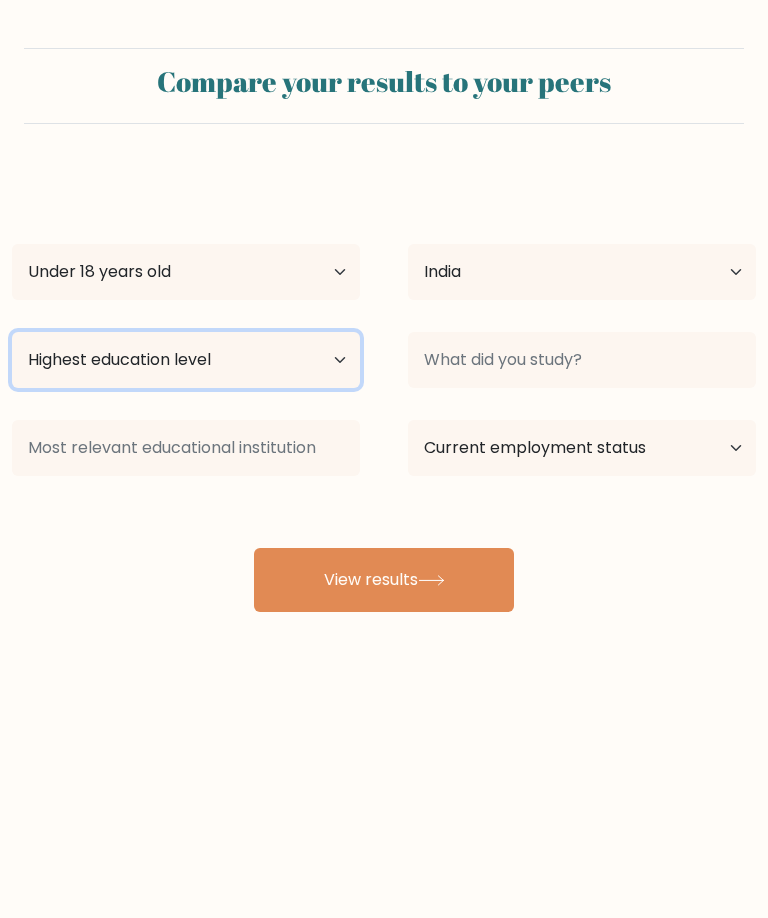click on "Highest education level
No schooling
Primary
Lower Secondary
Upper Secondary
Occupation Specific
Bachelor's degree
Master's degree
Doctoral degree" at bounding box center (186, 360) 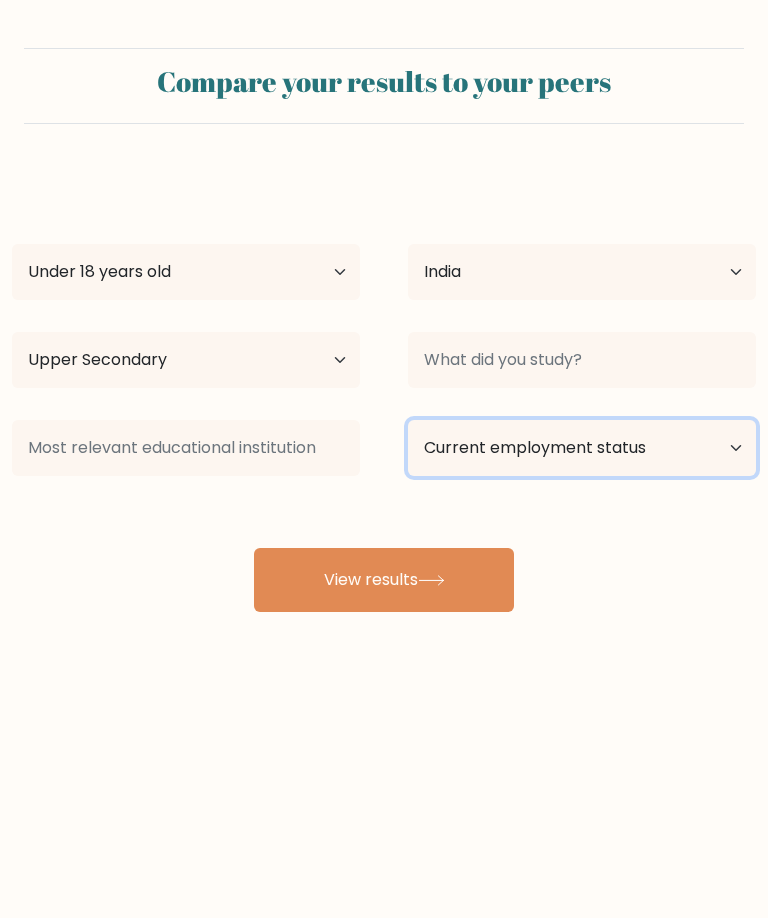 click on "Current employment status
Employed
Student
Retired
Other / prefer not to answer" at bounding box center [582, 448] 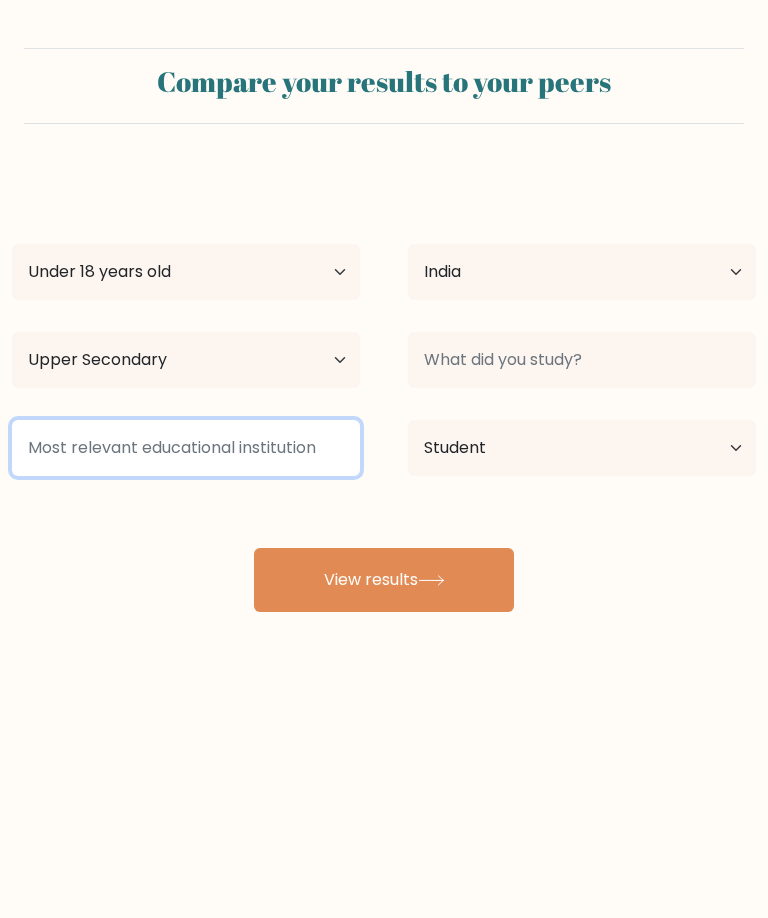 click at bounding box center (186, 448) 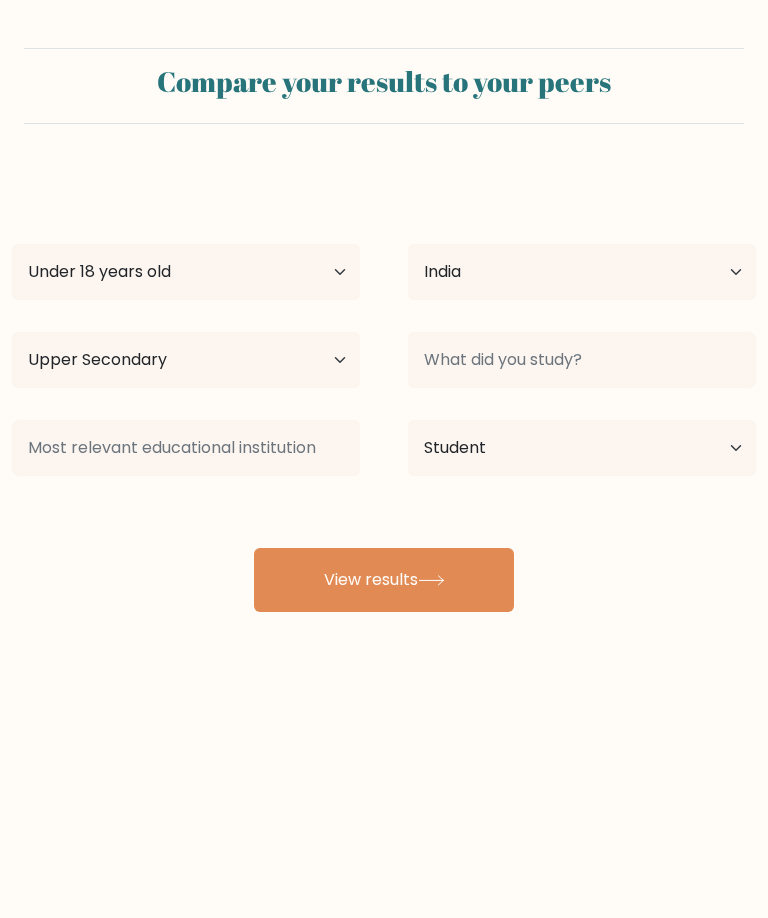 click on "Lalala
Okokok
Age
Under 18 years old
18-24 years old
25-34 years old
35-44 years old
45-54 years old
55-64 years old
65 years old and above
Country
Afghanistan
Albania
Algeria
American Samoa
Andorra
Angola
Anguilla
Antarctica
Antigua and Barbuda
Argentina
Armenia
Aruba
Australia
Austria
Azerbaijan
Bahamas
Bahrain
Bangladesh
Barbados
Belarus
Belgium
Belize
Benin
Bermuda
Bhutan
Bolivia
Bonaire, Sint Eustatius and Saba
Bosnia and Herzegovina
Botswana
Bouvet Island
Brazil
Brunei" at bounding box center [384, 392] 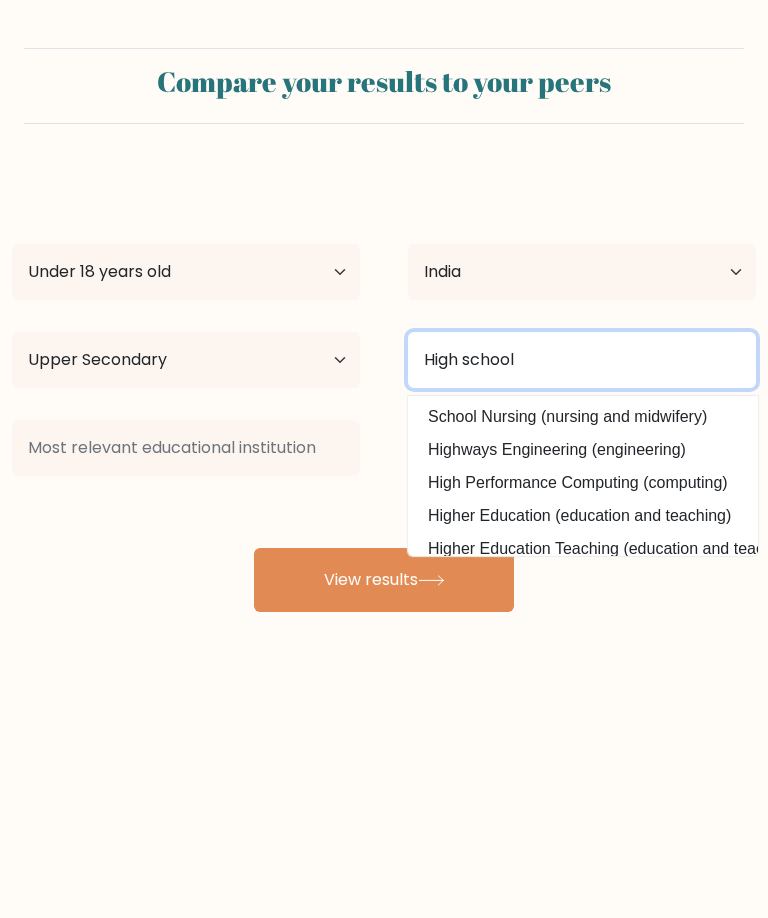 type on "High school" 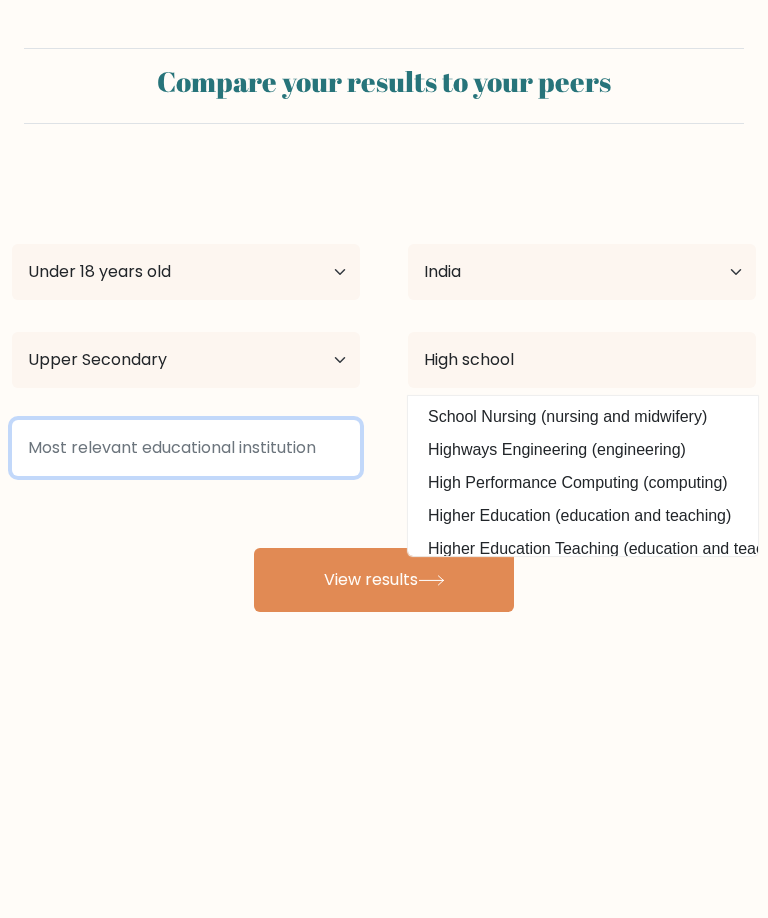 click at bounding box center [186, 448] 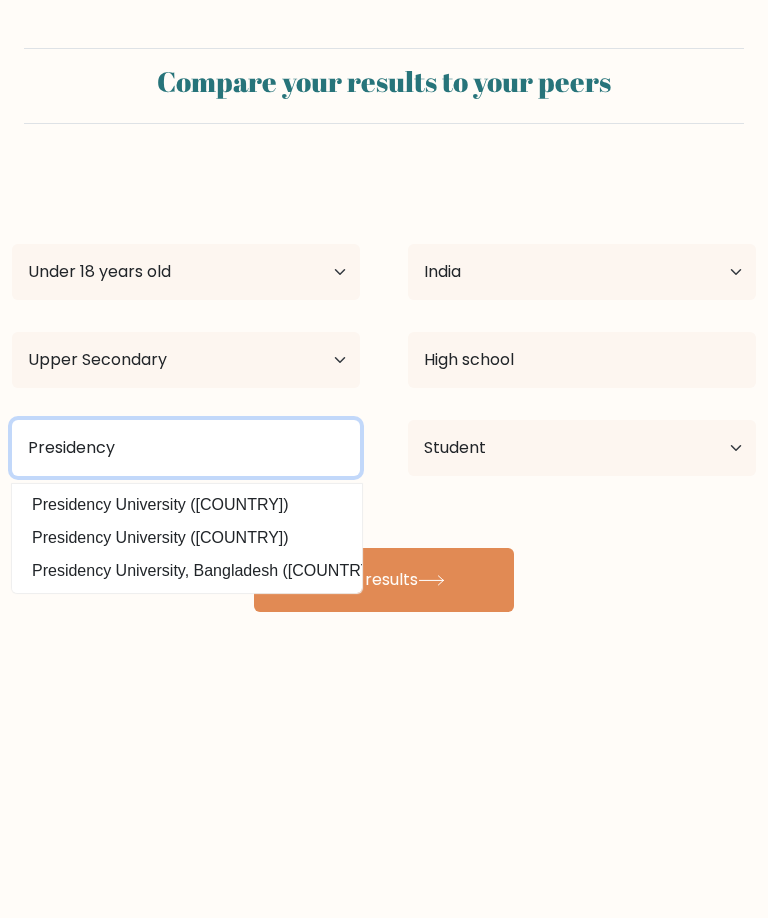type on "Presidency" 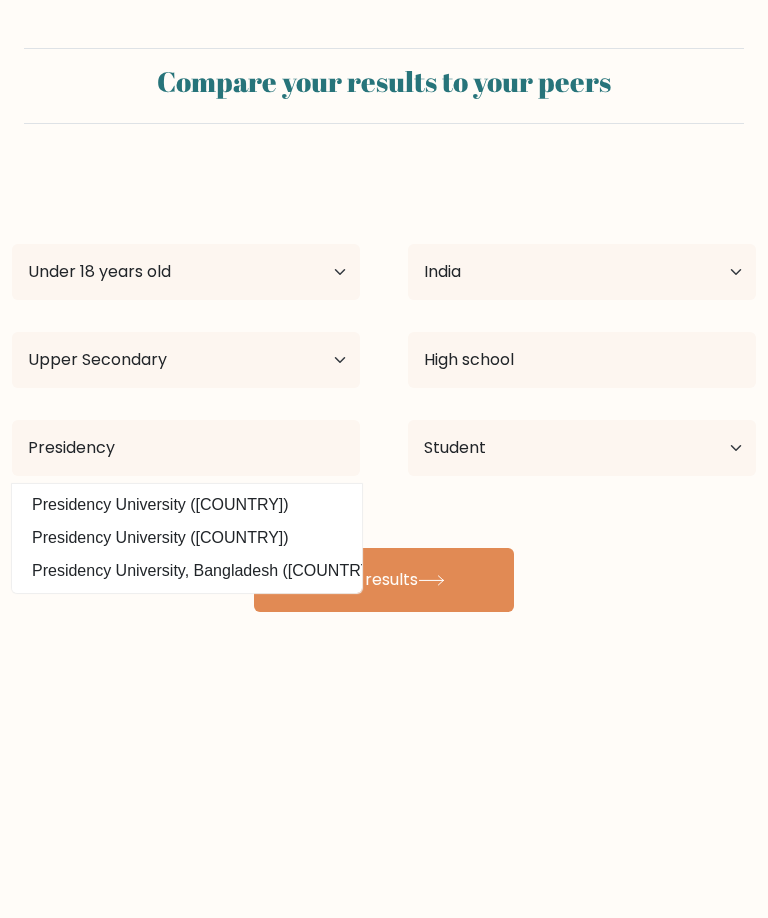 click on "Lalala
Okokok
Age
Under 18 years old
18-24 years old
25-34 years old
35-44 years old
45-54 years old
55-64 years old
65 years old and above
Country
Afghanistan
Albania
Algeria
American Samoa
Andorra
Angola
Anguilla
Antarctica
Antigua and Barbuda
Argentina
Armenia
Aruba
Australia
Austria
Azerbaijan
Bahamas
Bahrain
Bangladesh
Barbados
Belarus
Belgium
Belize
Benin
Bermuda
Bhutan
Bolivia
Bonaire, Sint Eustatius and Saba
Bosnia and Herzegovina
Botswana
Bouvet Island
Brazil
Brunei" at bounding box center (384, 392) 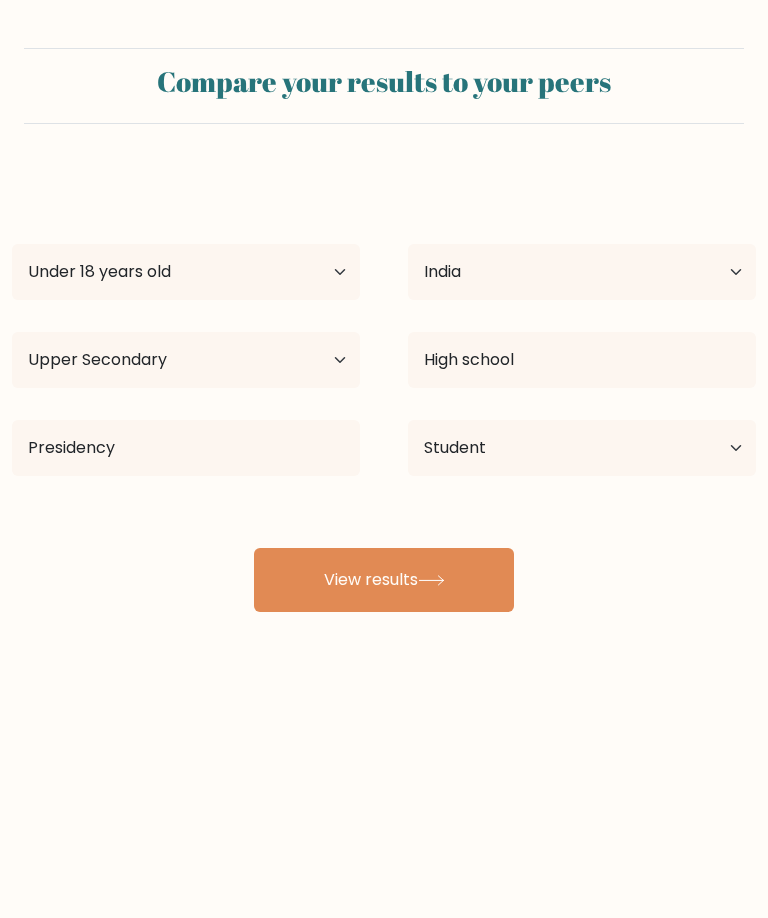 click on "View results" at bounding box center [384, 580] 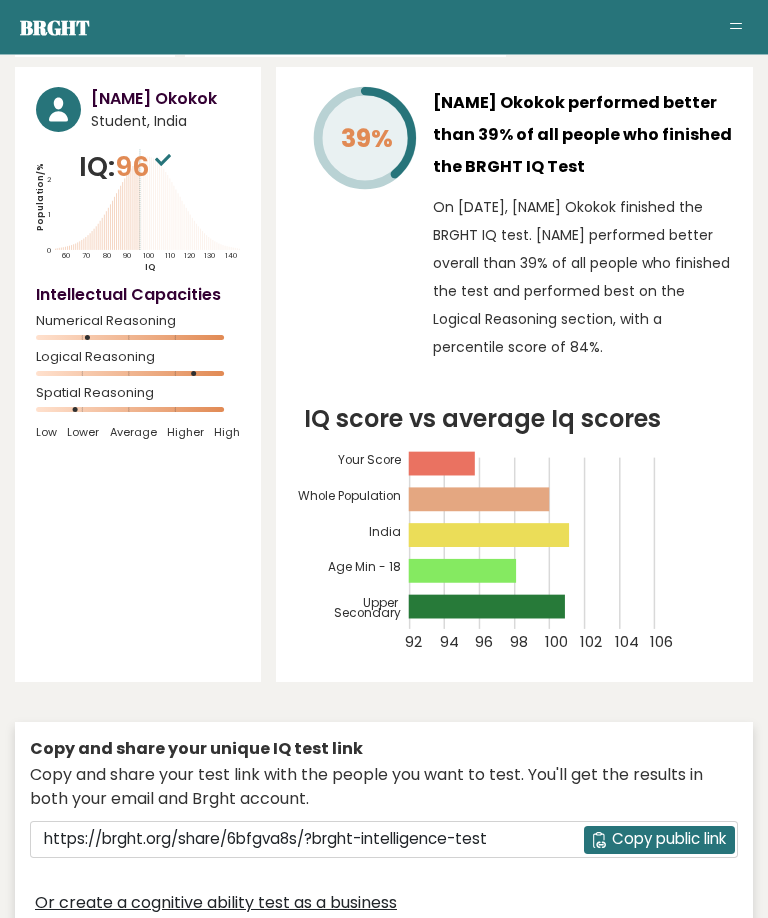 scroll, scrollTop: 0, scrollLeft: 0, axis: both 